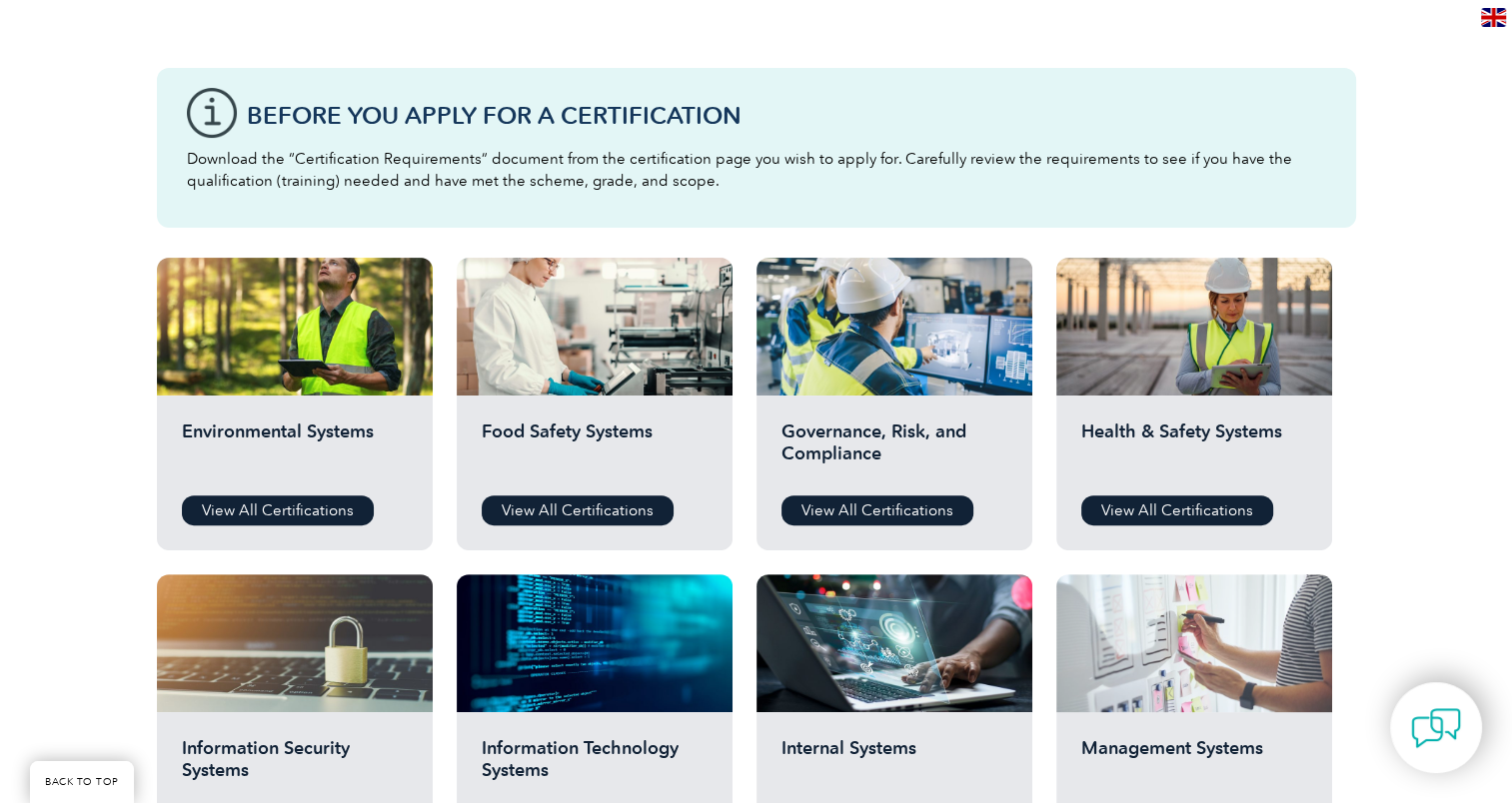 scroll, scrollTop: 799, scrollLeft: 0, axis: vertical 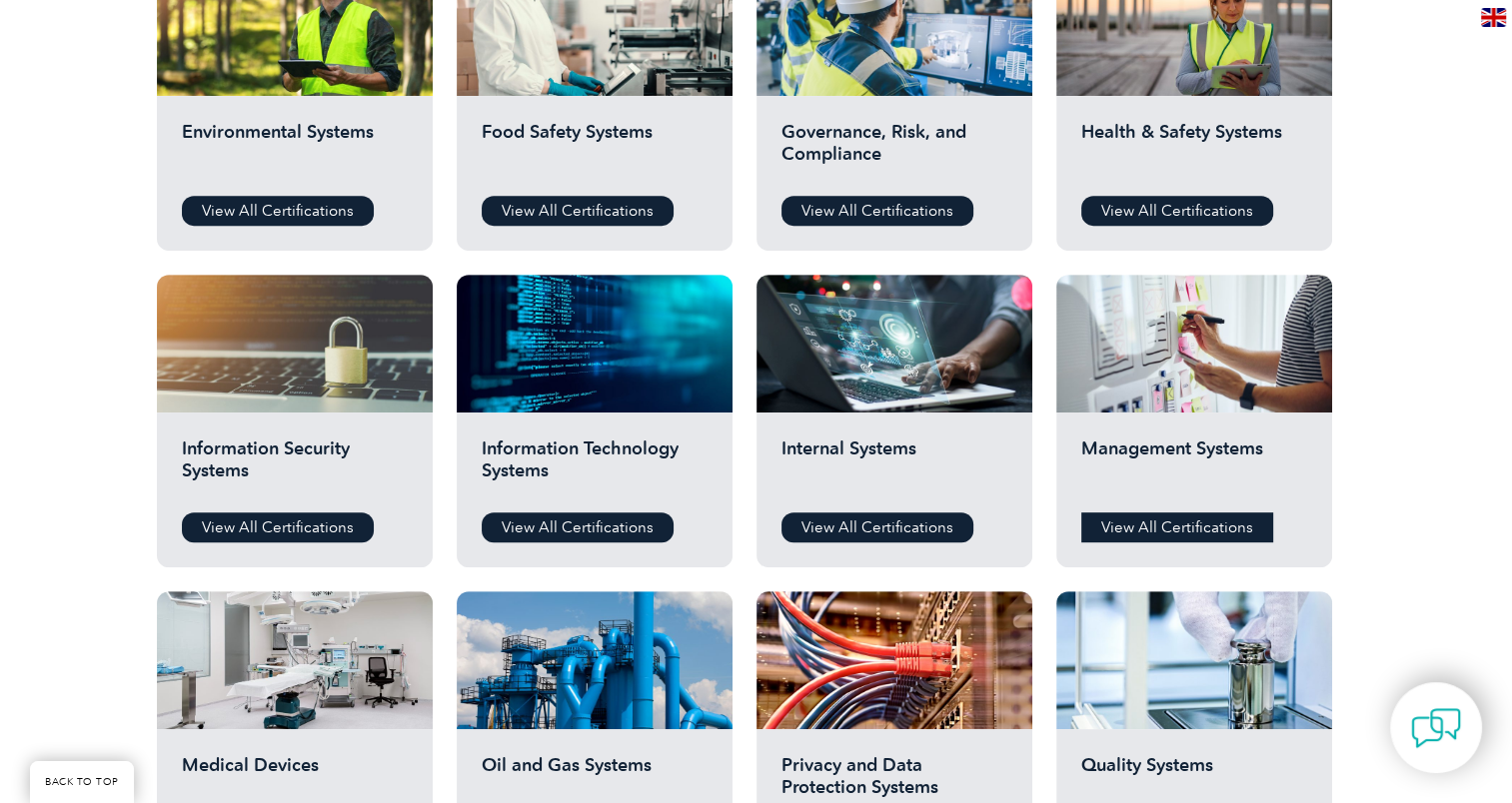 click on "View All Certifications" at bounding box center [1177, 527] 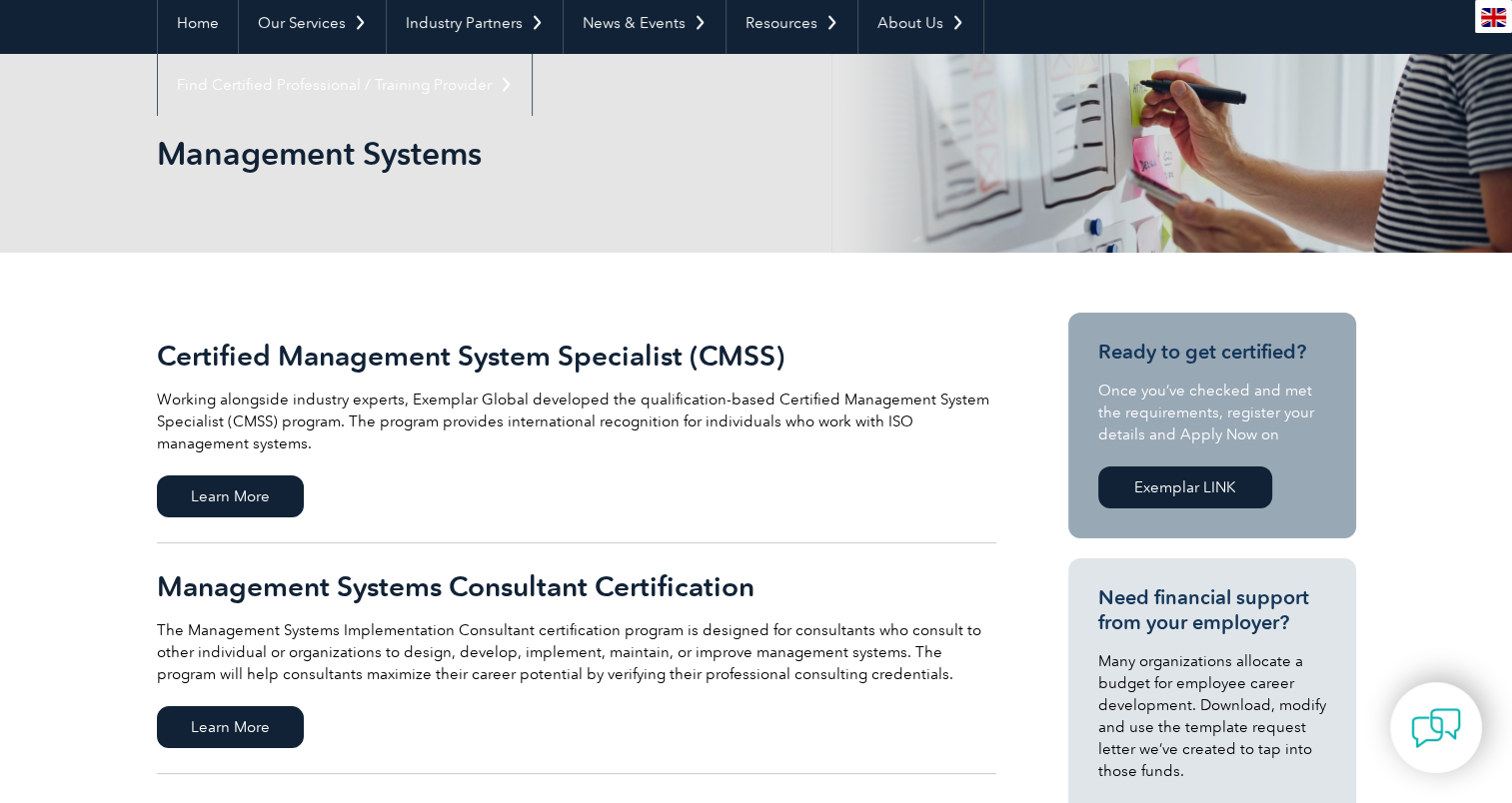 scroll, scrollTop: 0, scrollLeft: 0, axis: both 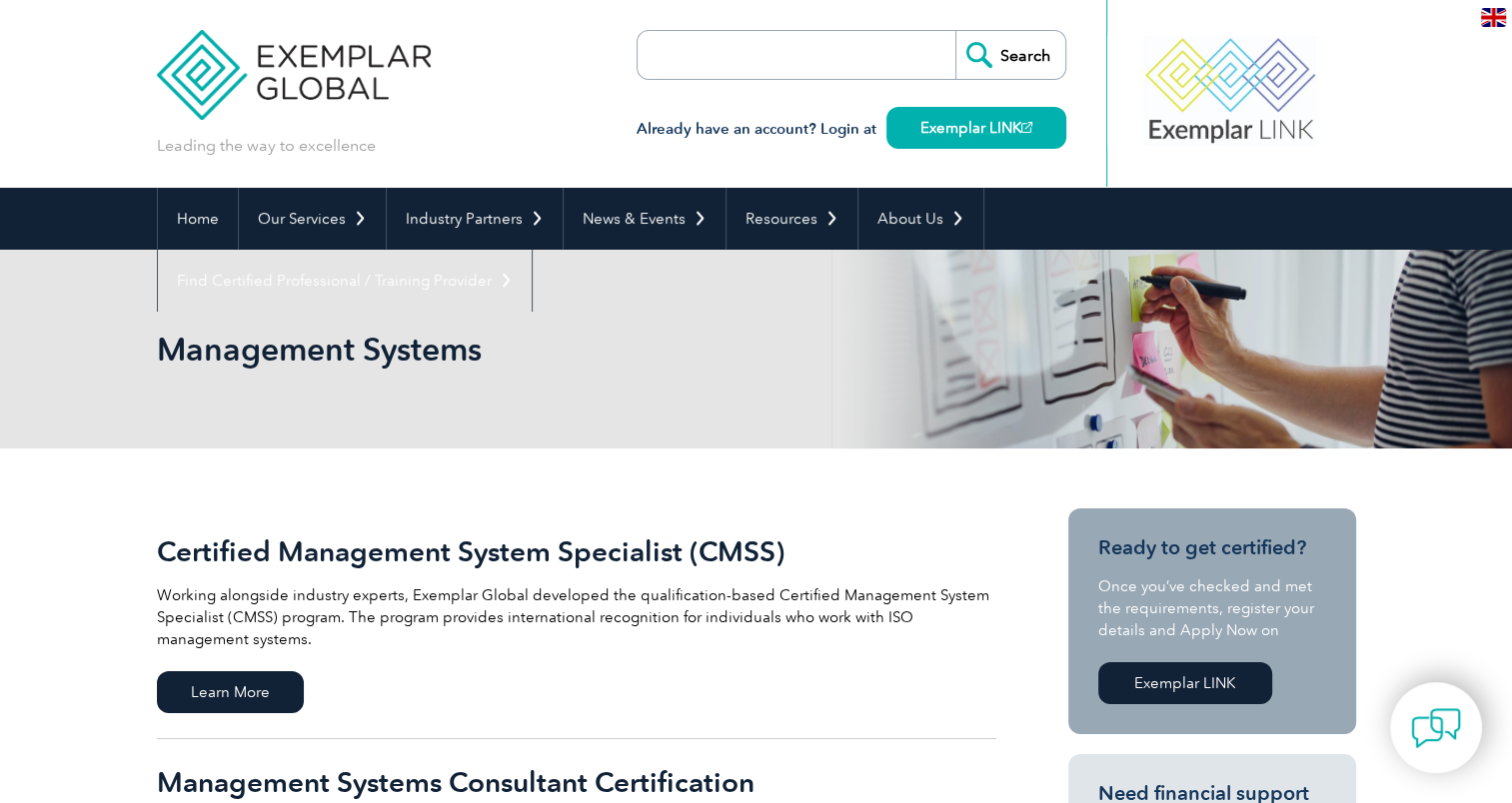 click on "Working alongside industry experts, Exemplar Global developed the qualification-based Certified Management System Specialist (CMSS) program. The program provides international recognition for individuals who work with ISO management systems." at bounding box center (577, 617) 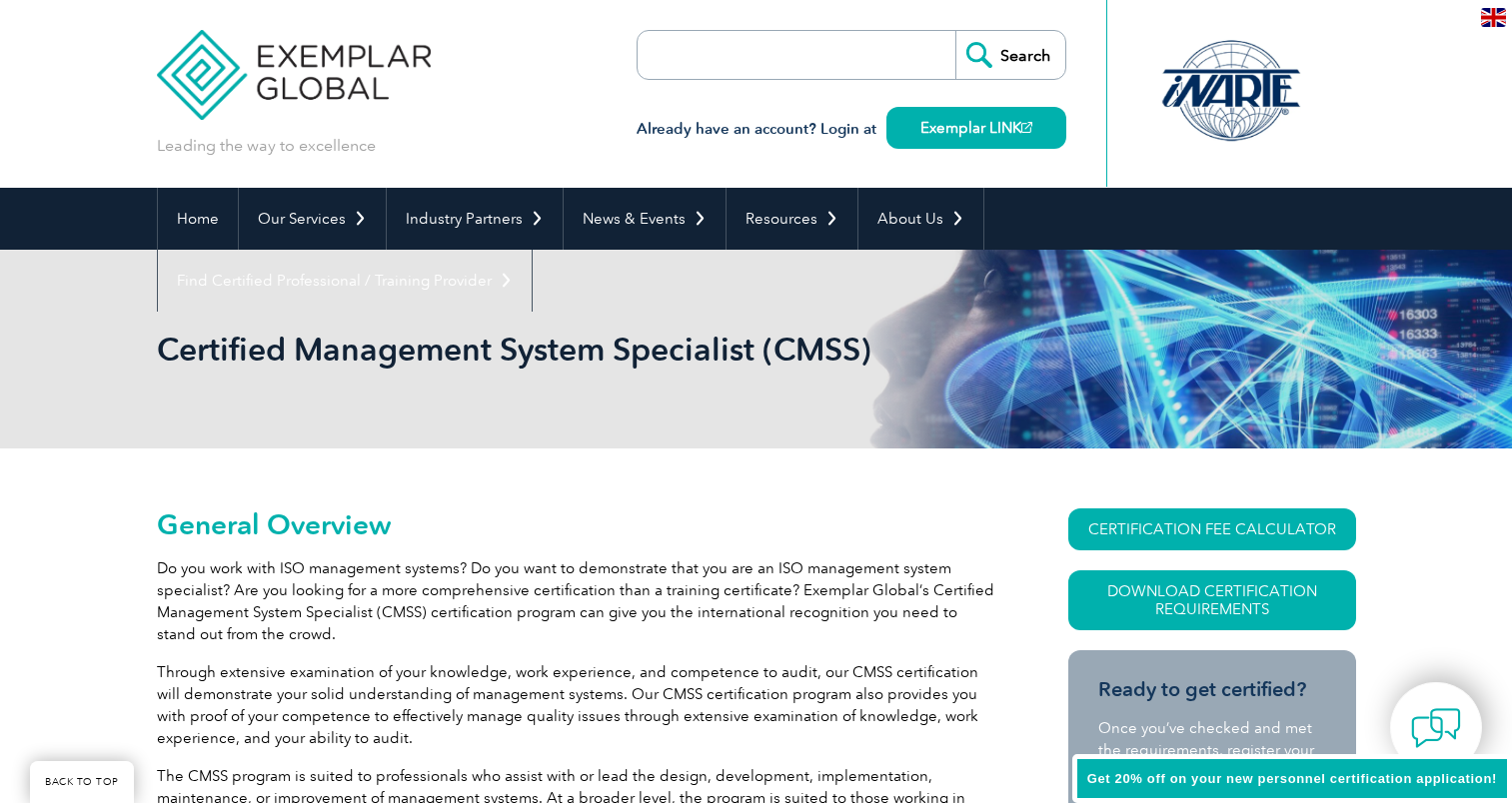 scroll, scrollTop: 400, scrollLeft: 0, axis: vertical 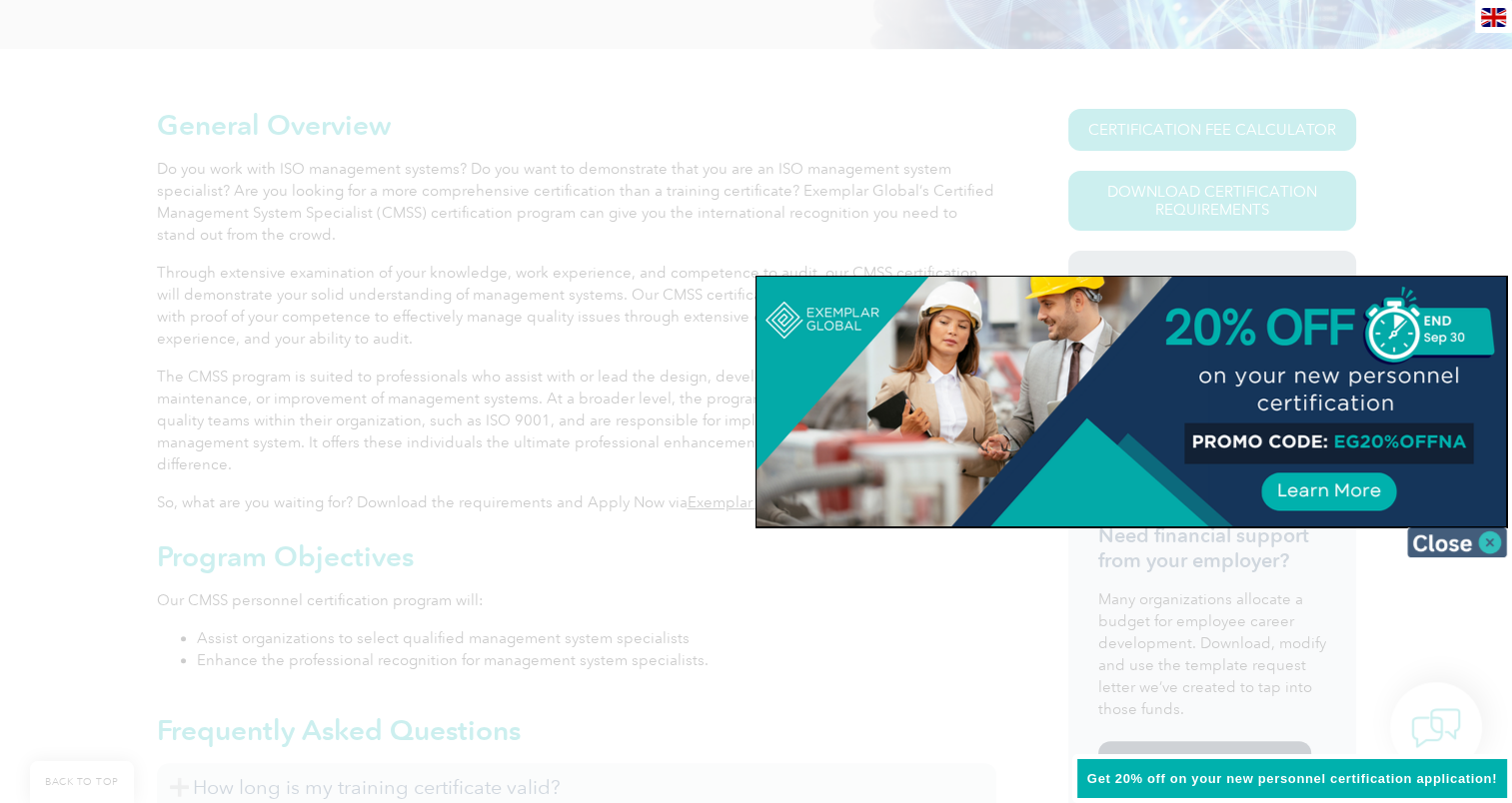 click at bounding box center (1457, 542) 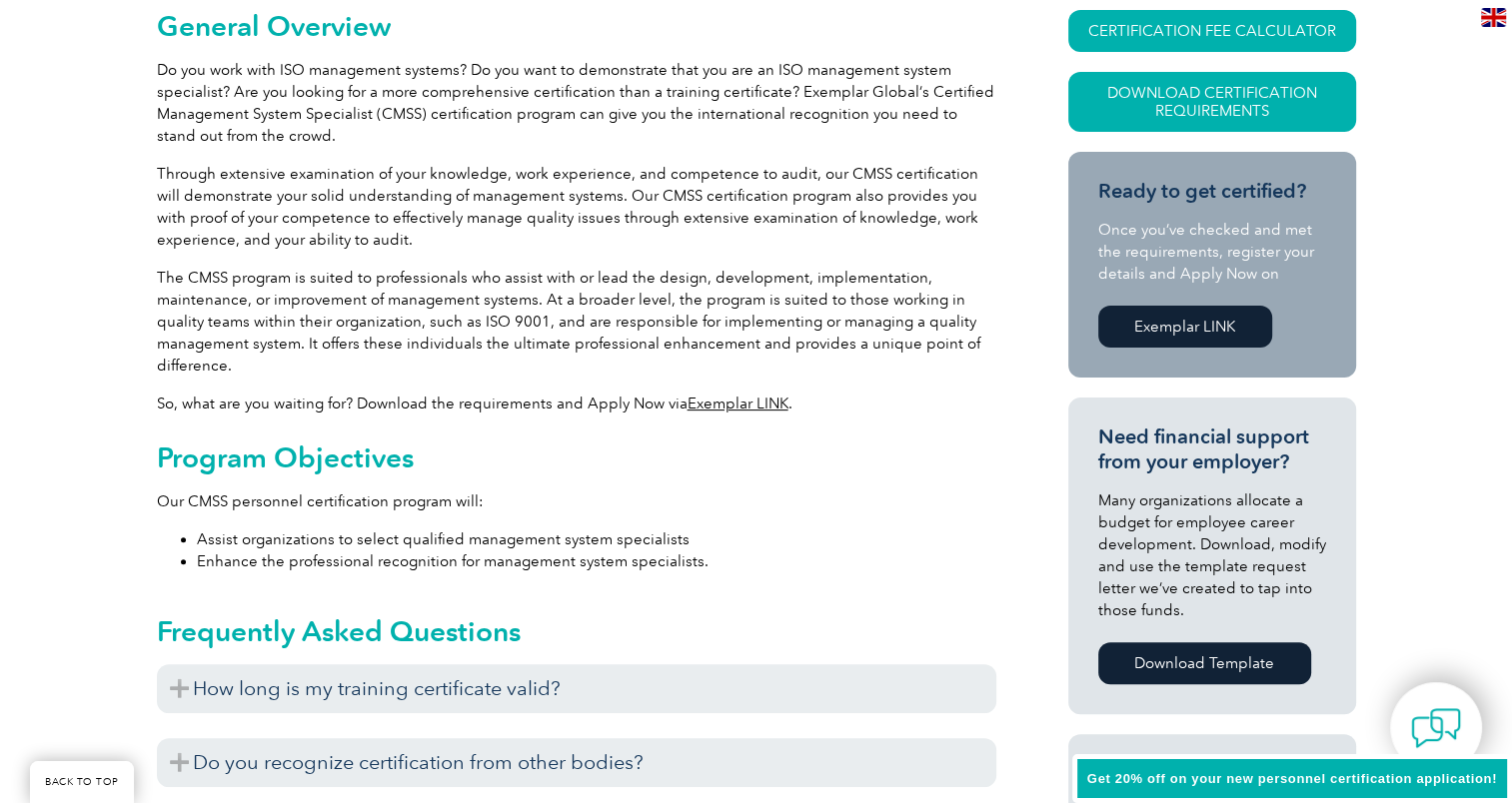 scroll, scrollTop: 499, scrollLeft: 0, axis: vertical 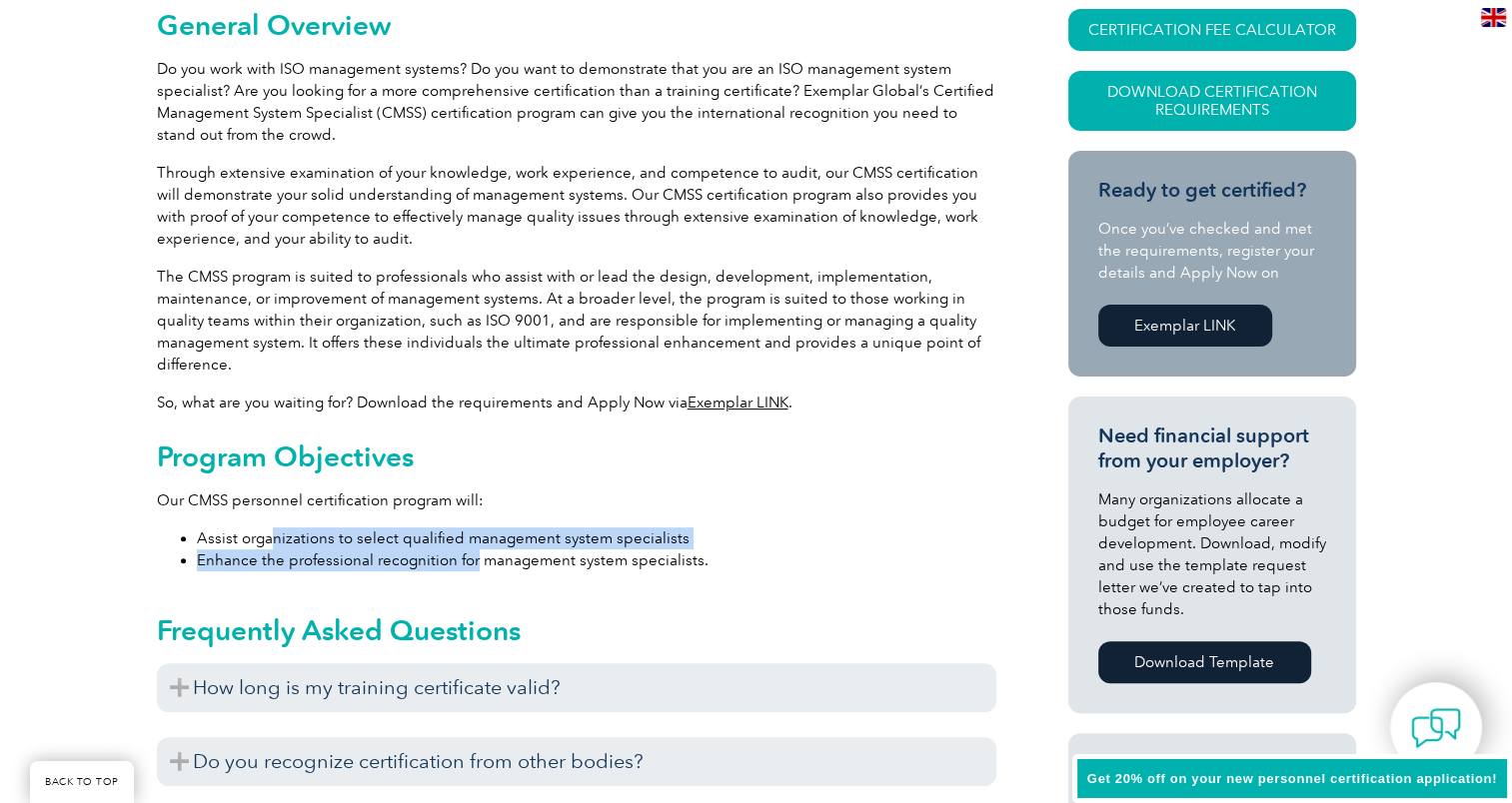drag, startPoint x: 271, startPoint y: 541, endPoint x: 475, endPoint y: 551, distance: 204.24495 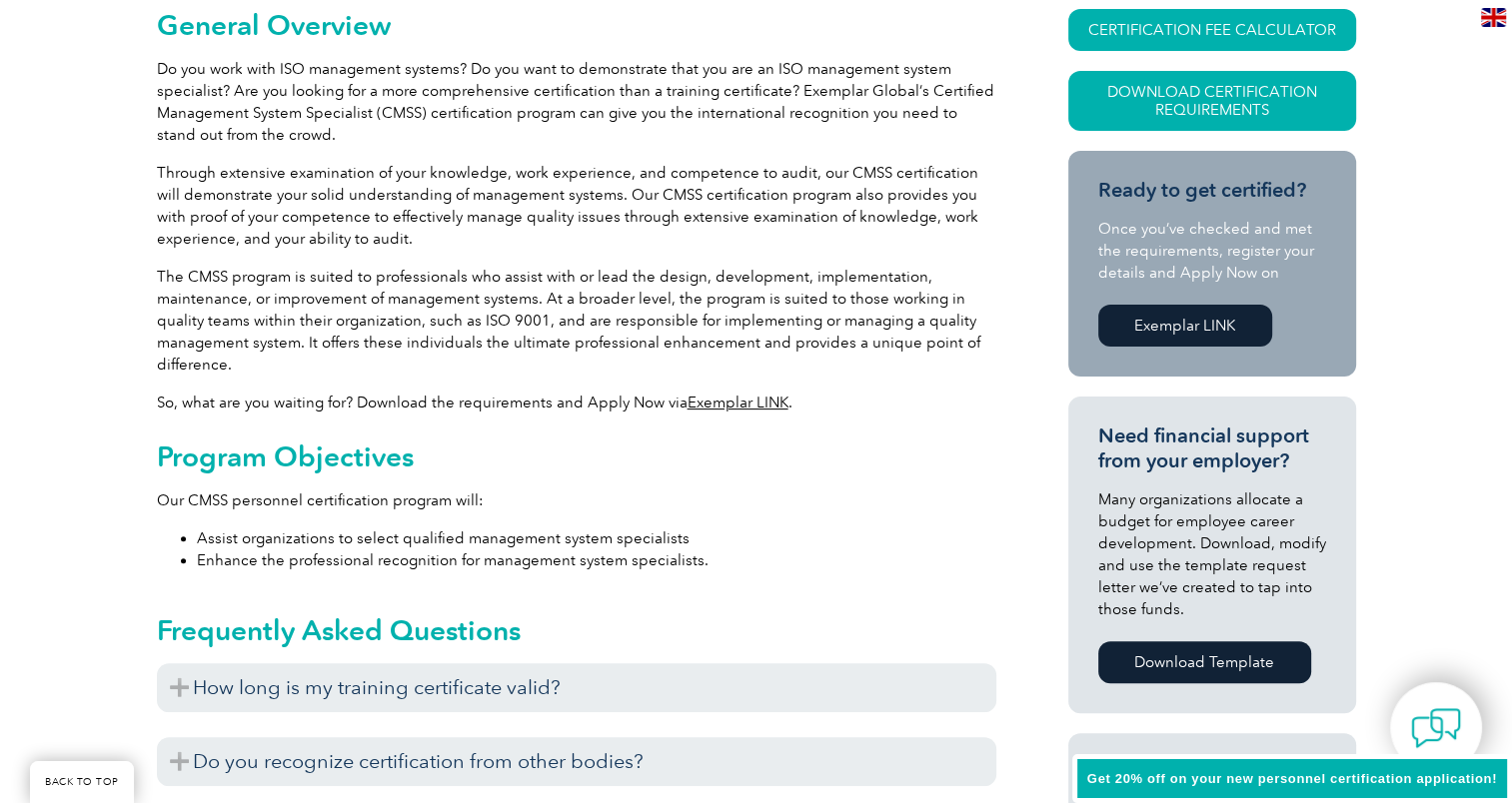 click on "Enhance the professional recognition for management system specialists." at bounding box center (597, 560) 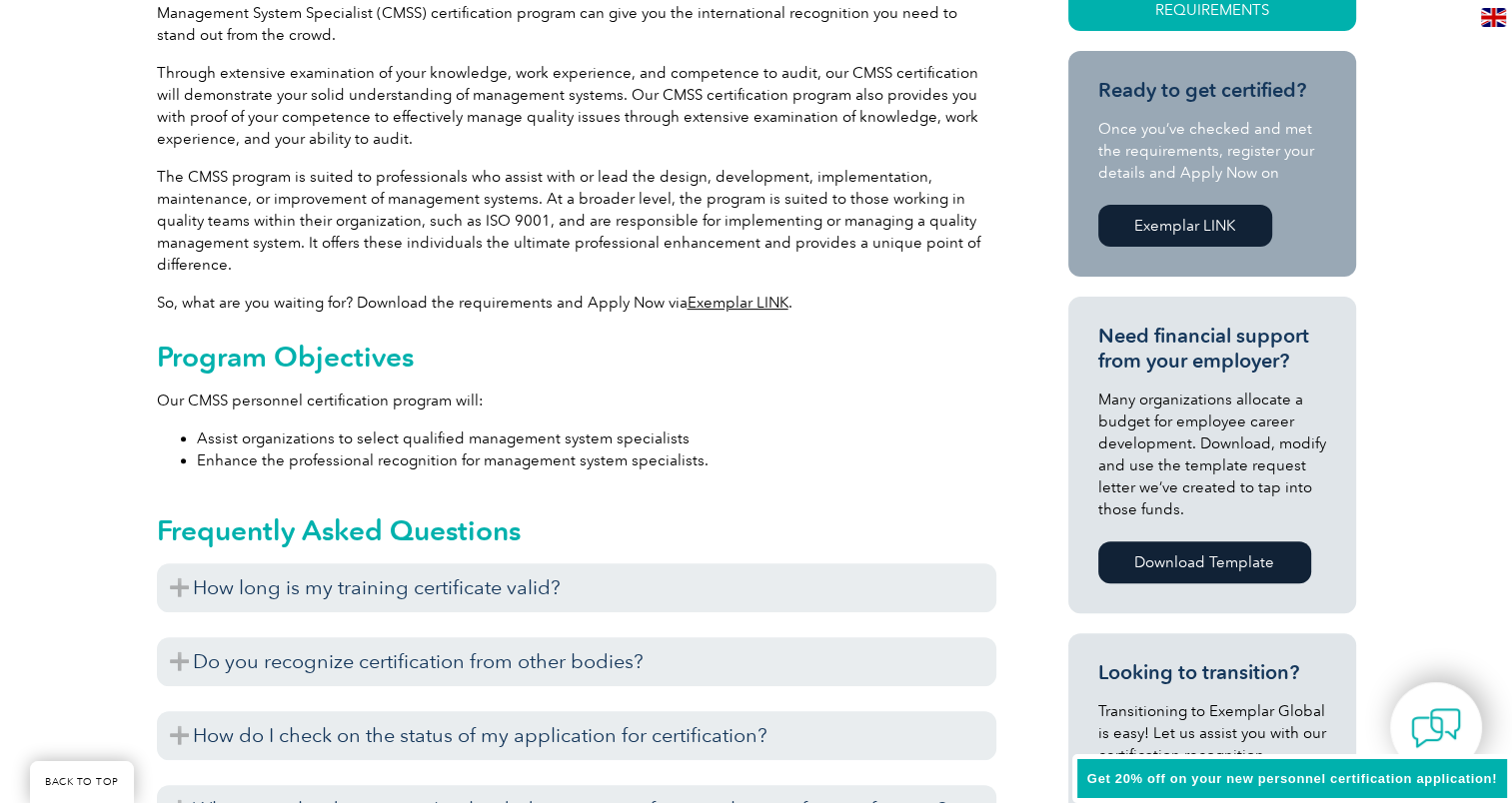 scroll, scrollTop: 699, scrollLeft: 0, axis: vertical 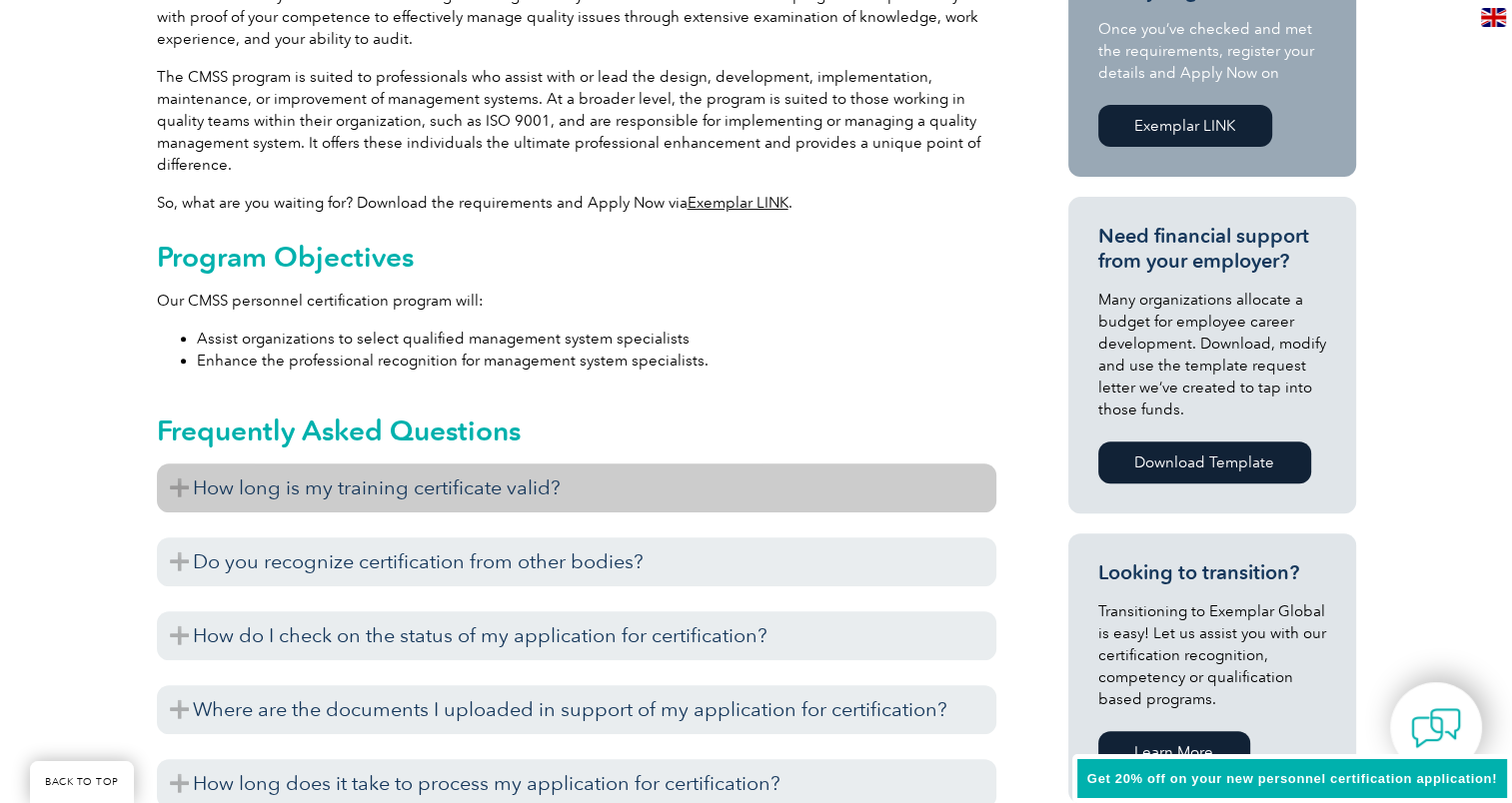 click on "How long is my training certificate valid?" at bounding box center [577, 487] 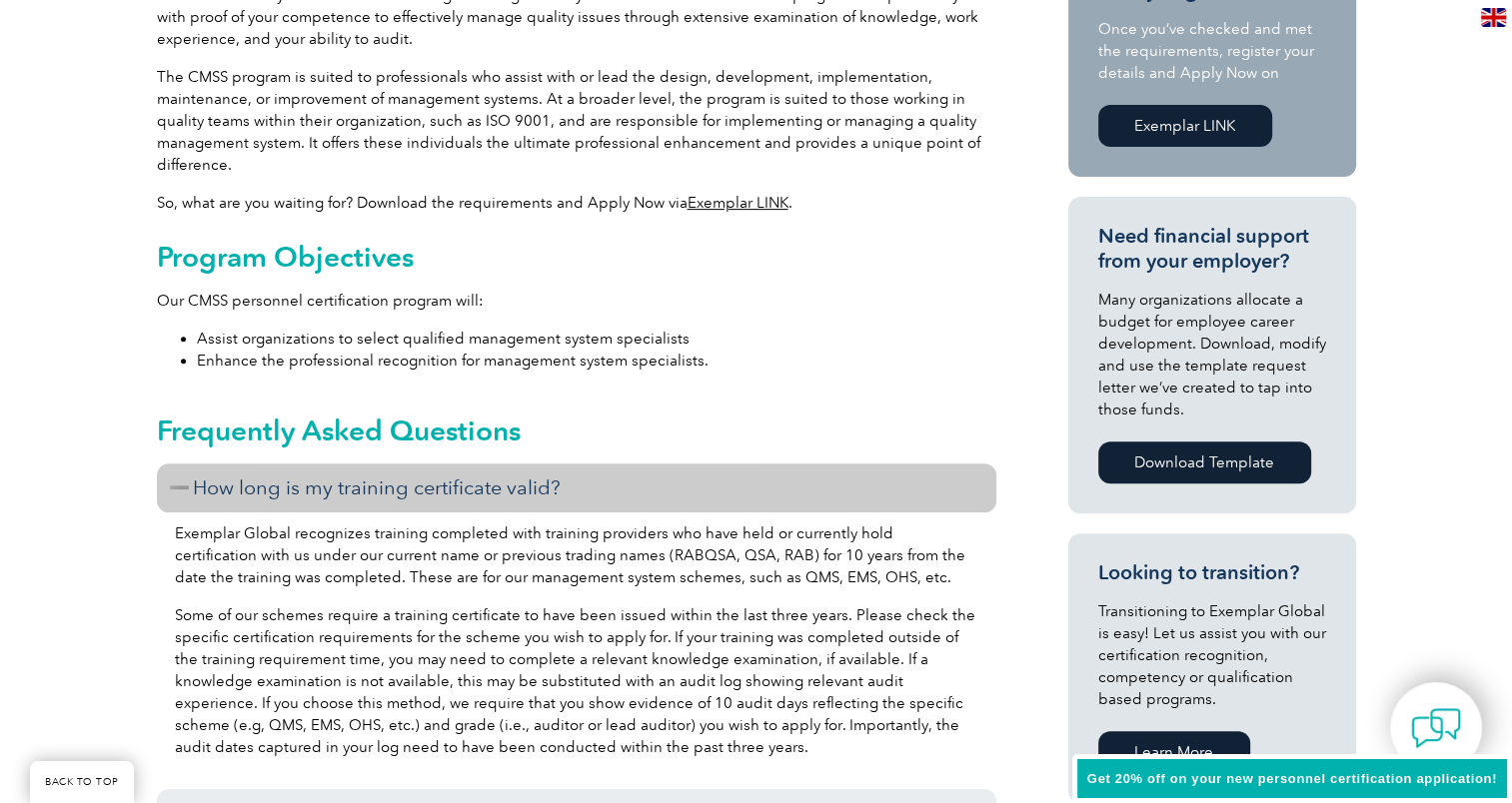 click on "How long is my training certificate valid?" at bounding box center (577, 487) 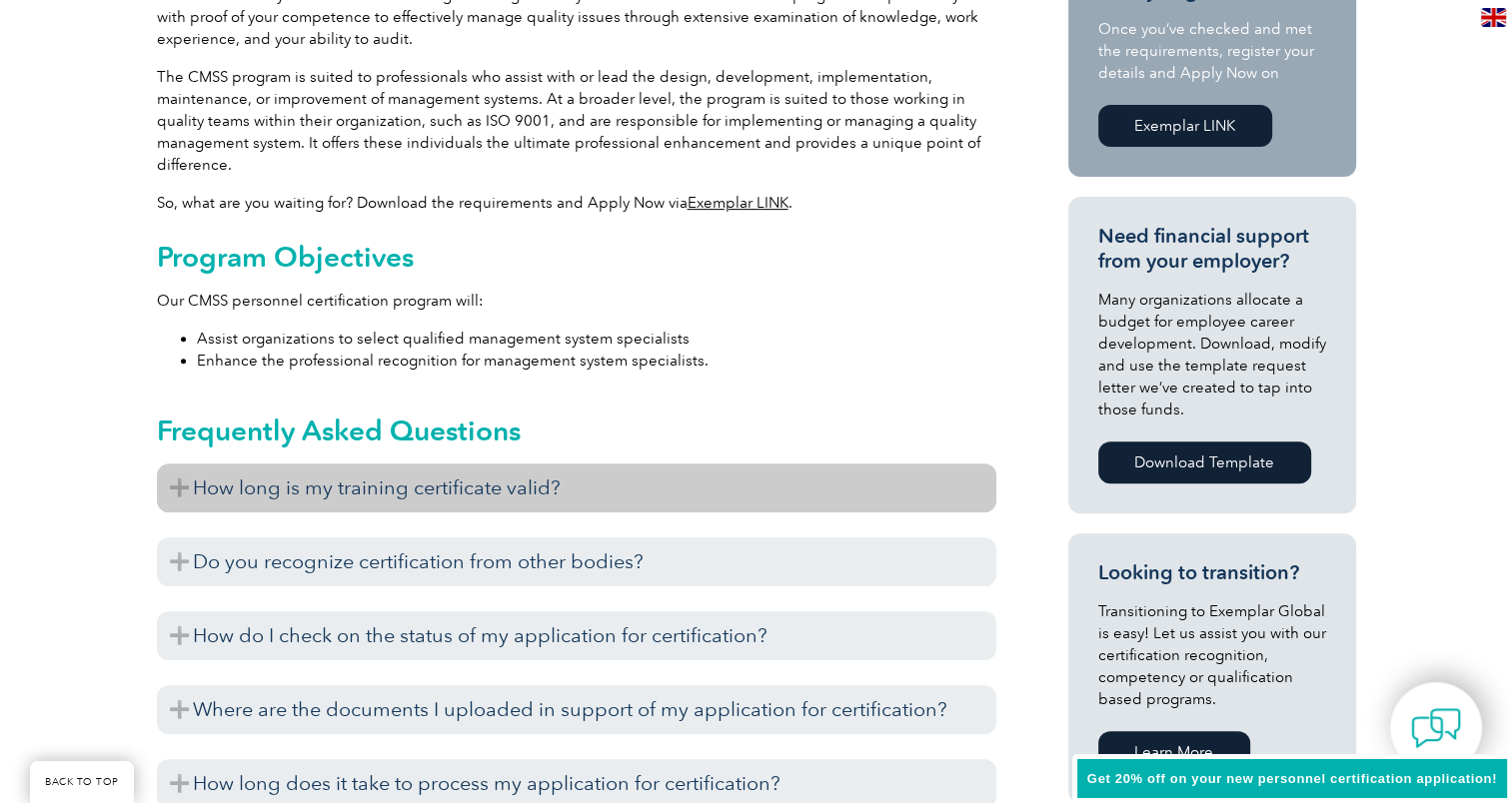 click on "How long is my training certificate valid?" at bounding box center (577, 487) 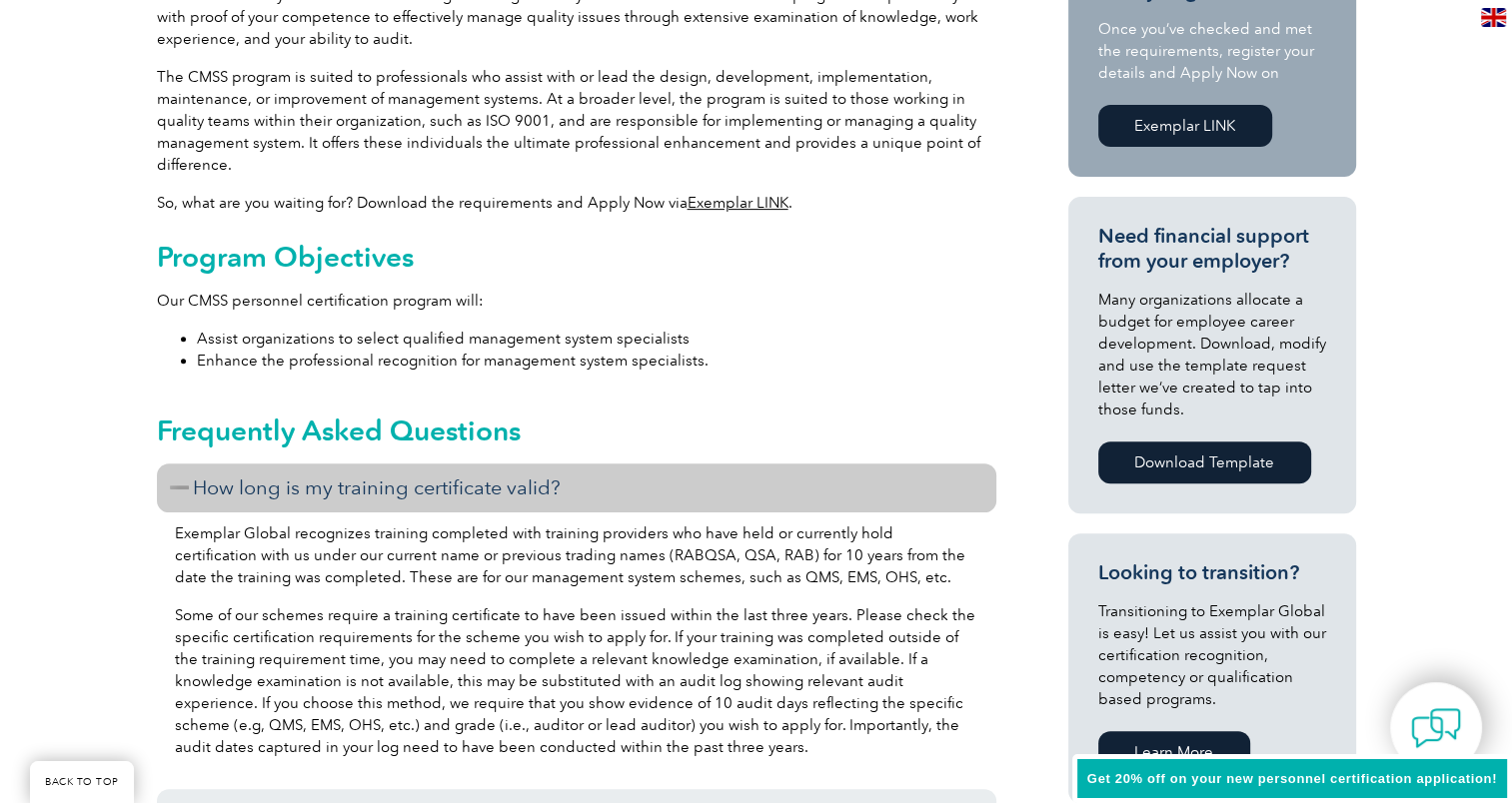 click on "How long is my training certificate valid?" at bounding box center [577, 487] 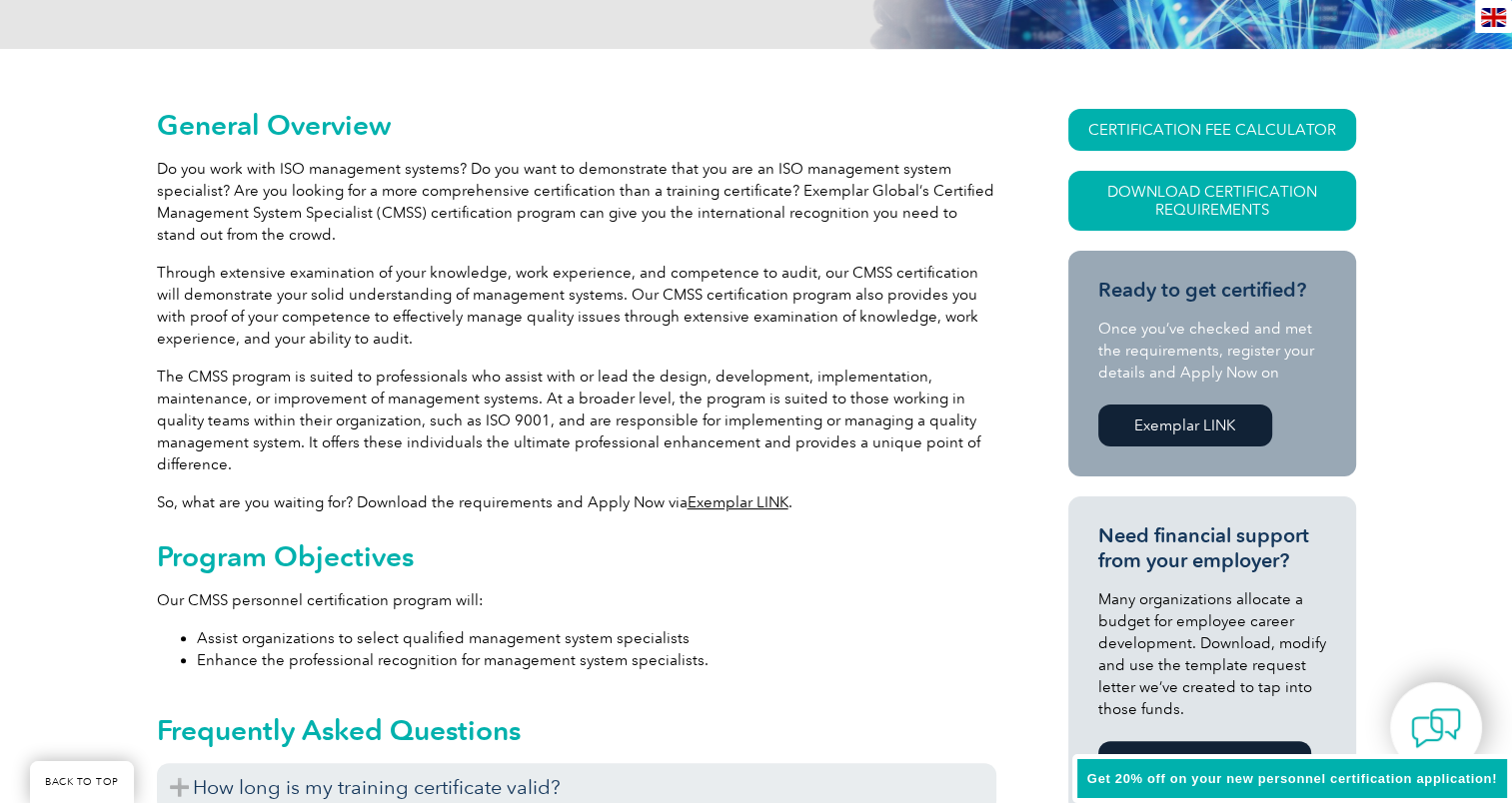 scroll, scrollTop: 0, scrollLeft: 0, axis: both 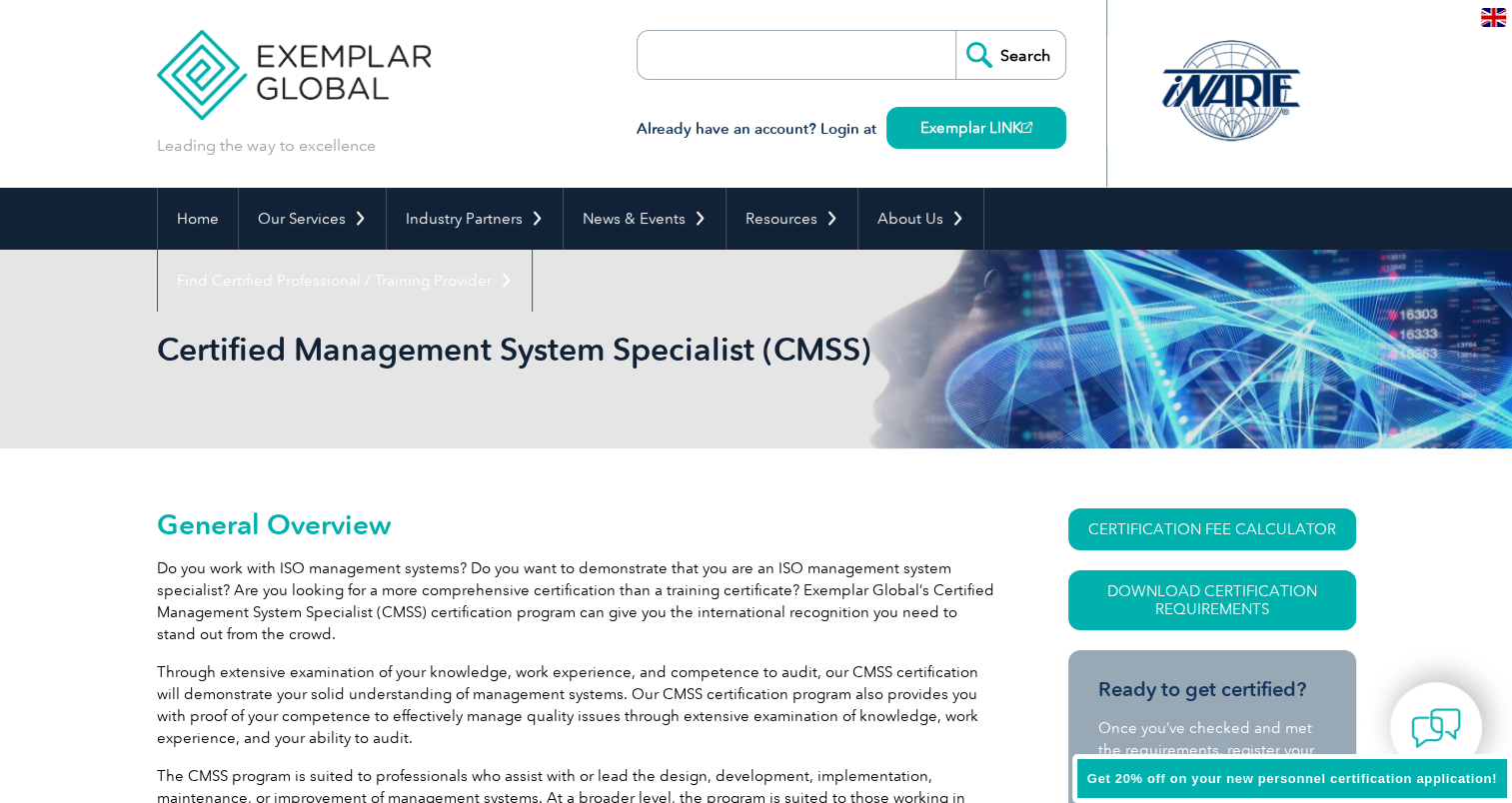 click at bounding box center [753, 55] 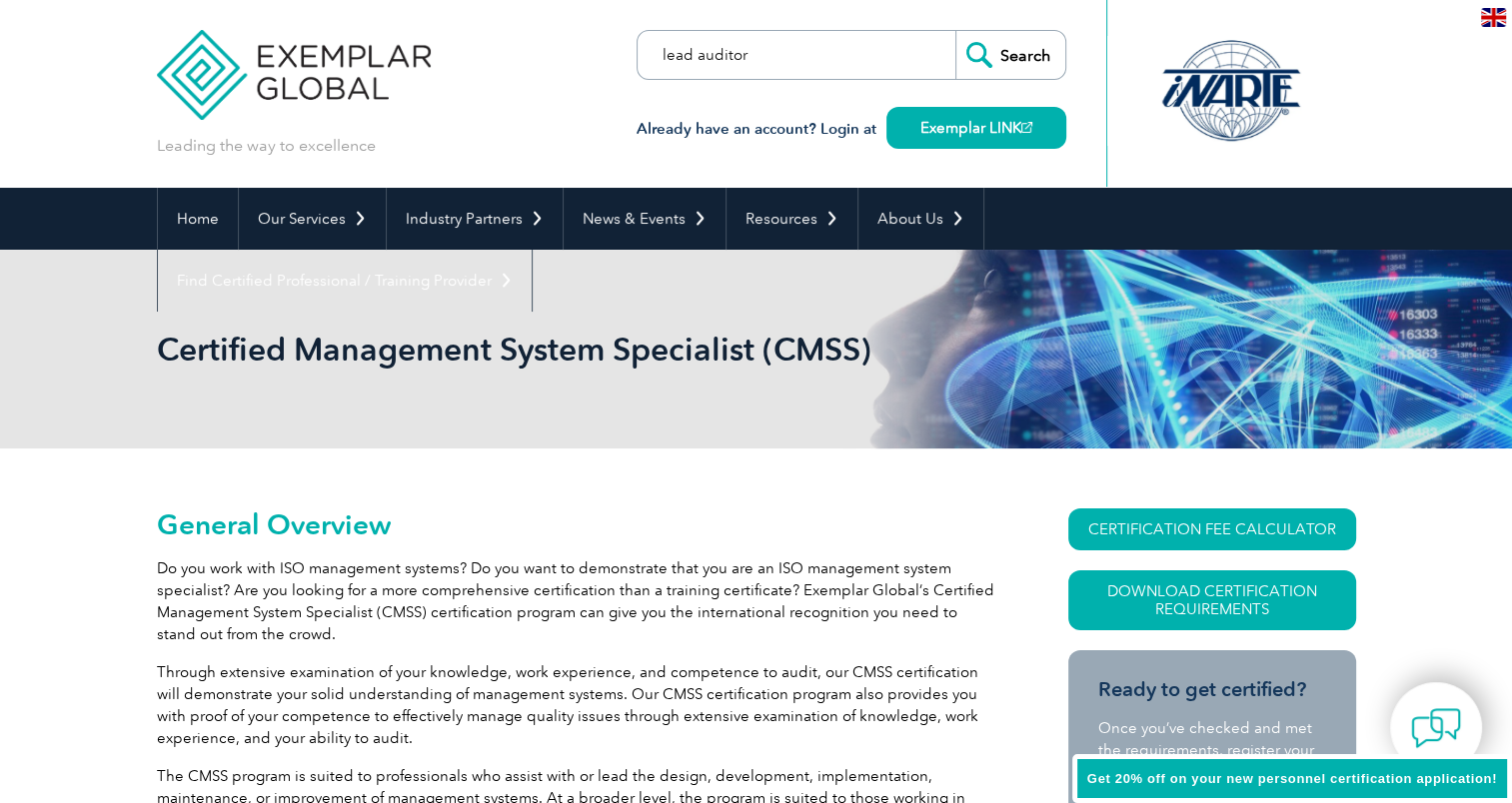 type on "lead auditor" 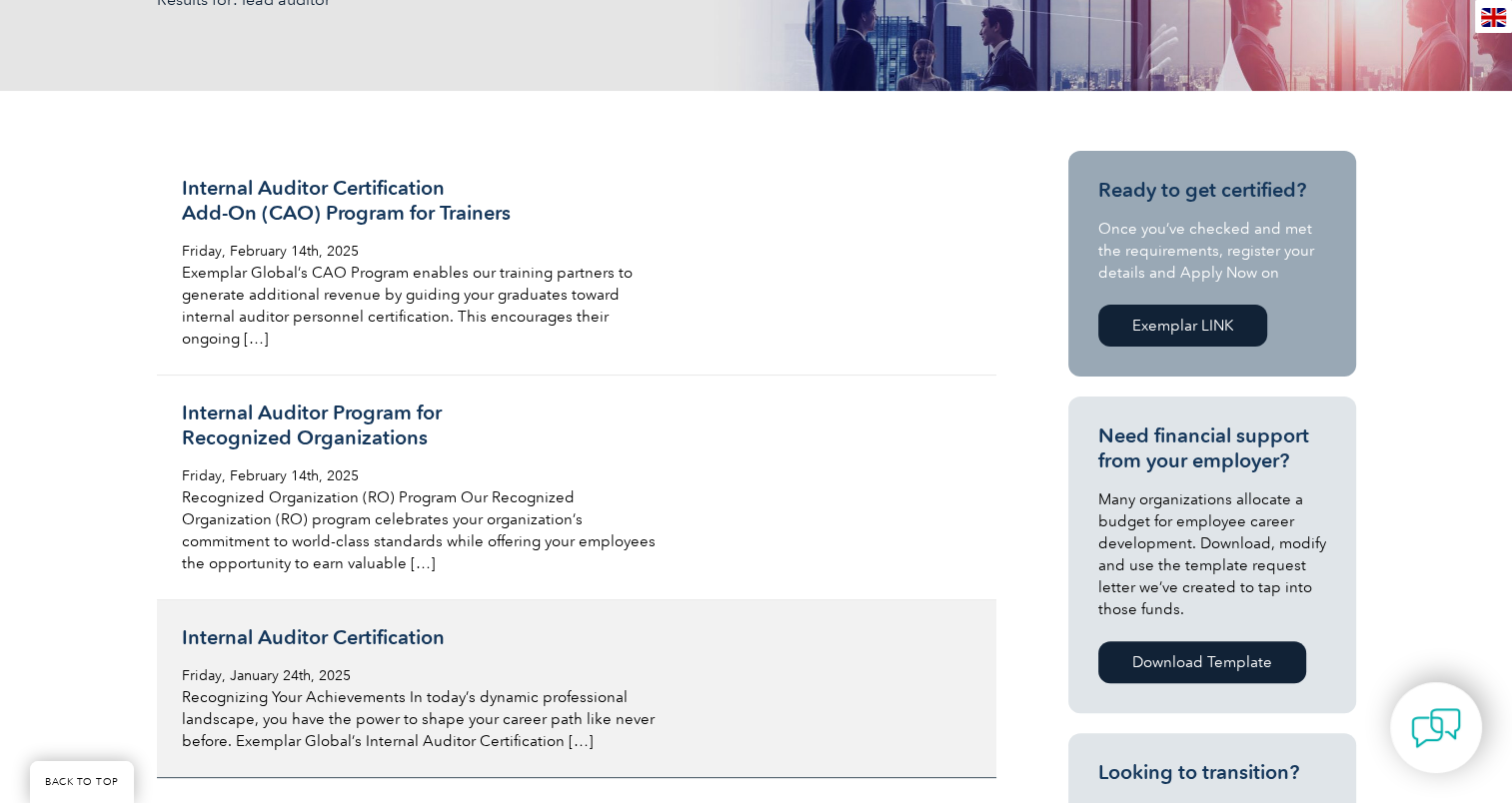 scroll, scrollTop: 499, scrollLeft: 0, axis: vertical 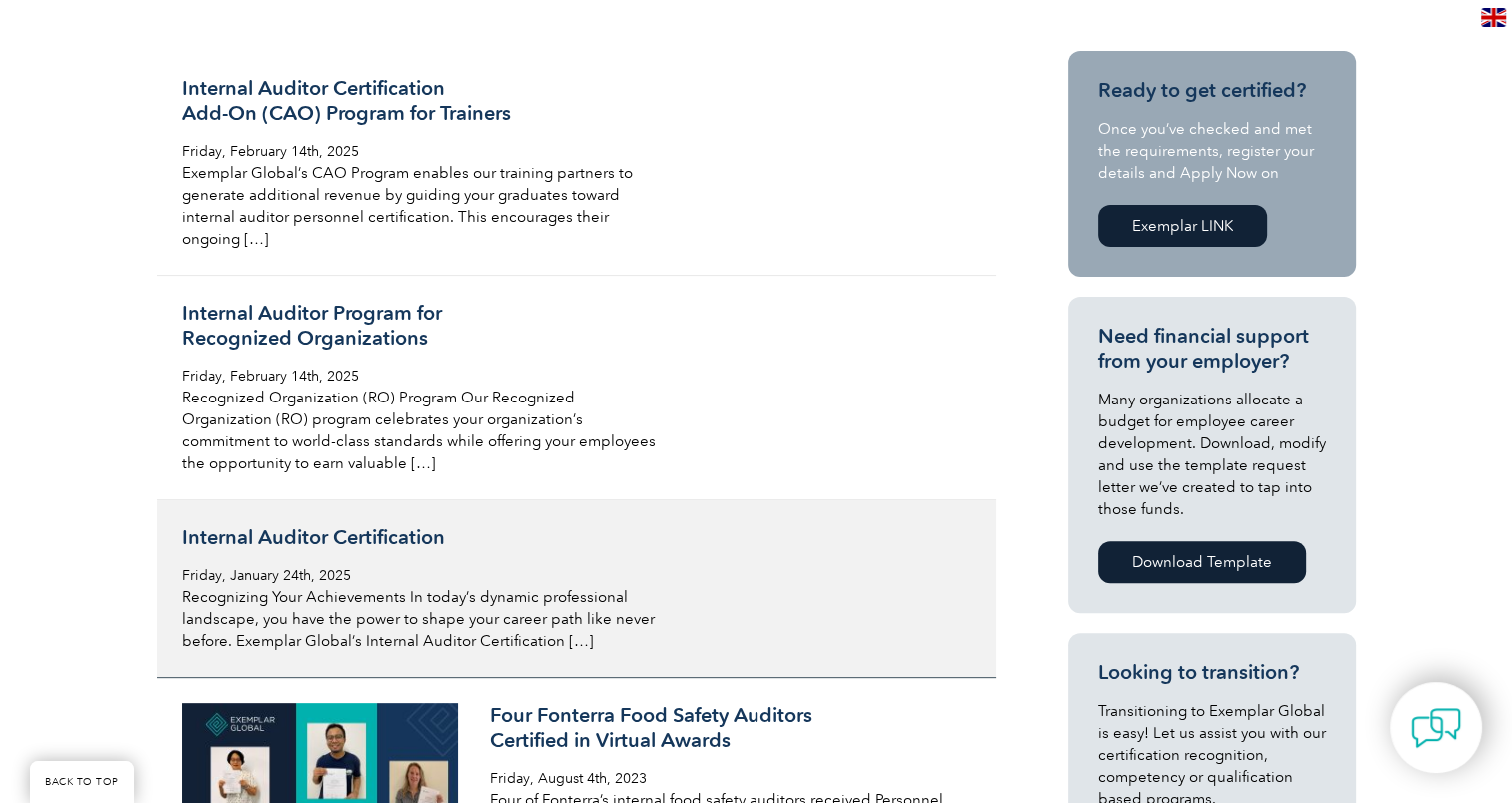 click on "Internal Auditor Certification" at bounding box center (419, 537) 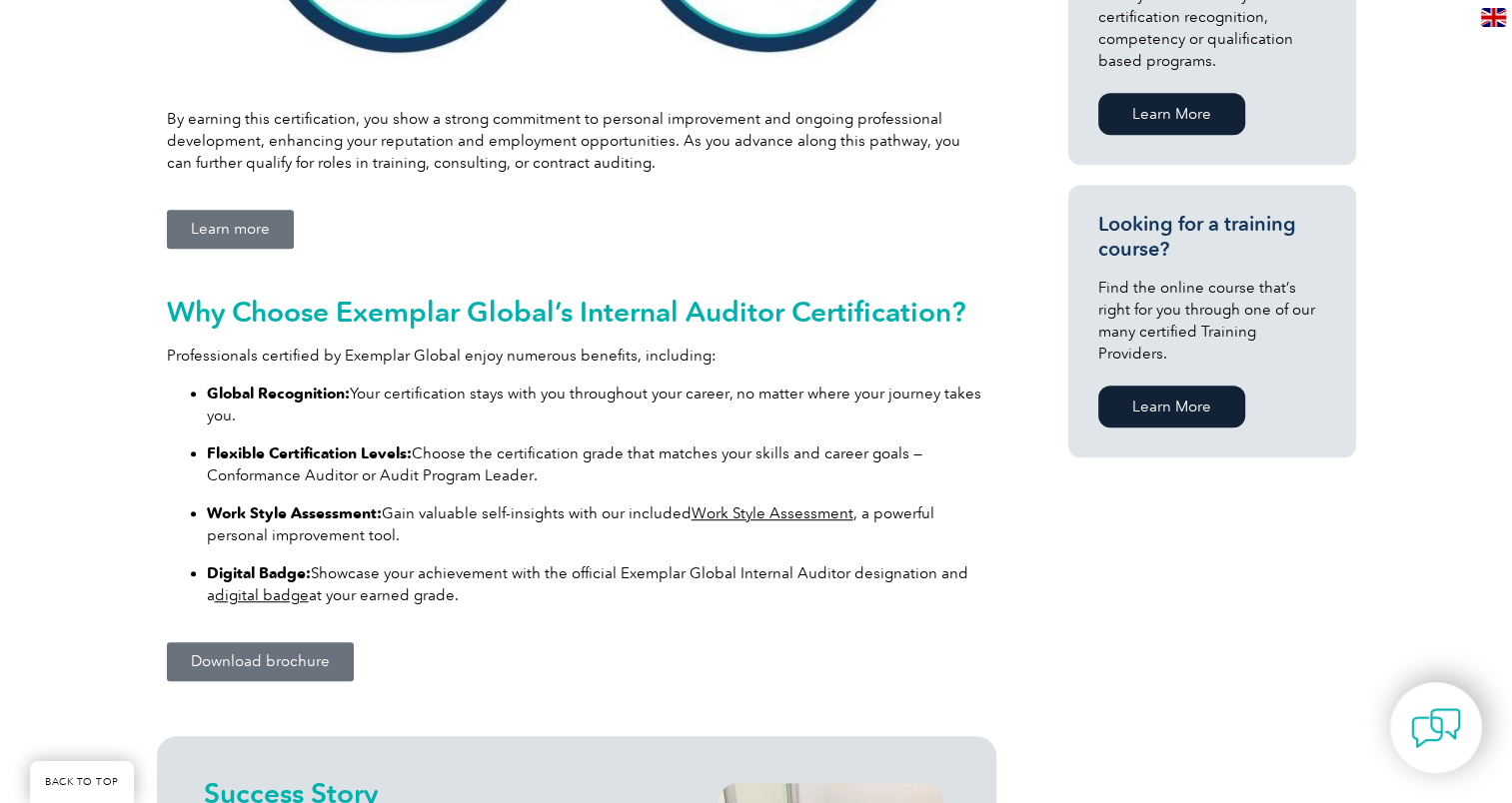 scroll, scrollTop: 1199, scrollLeft: 0, axis: vertical 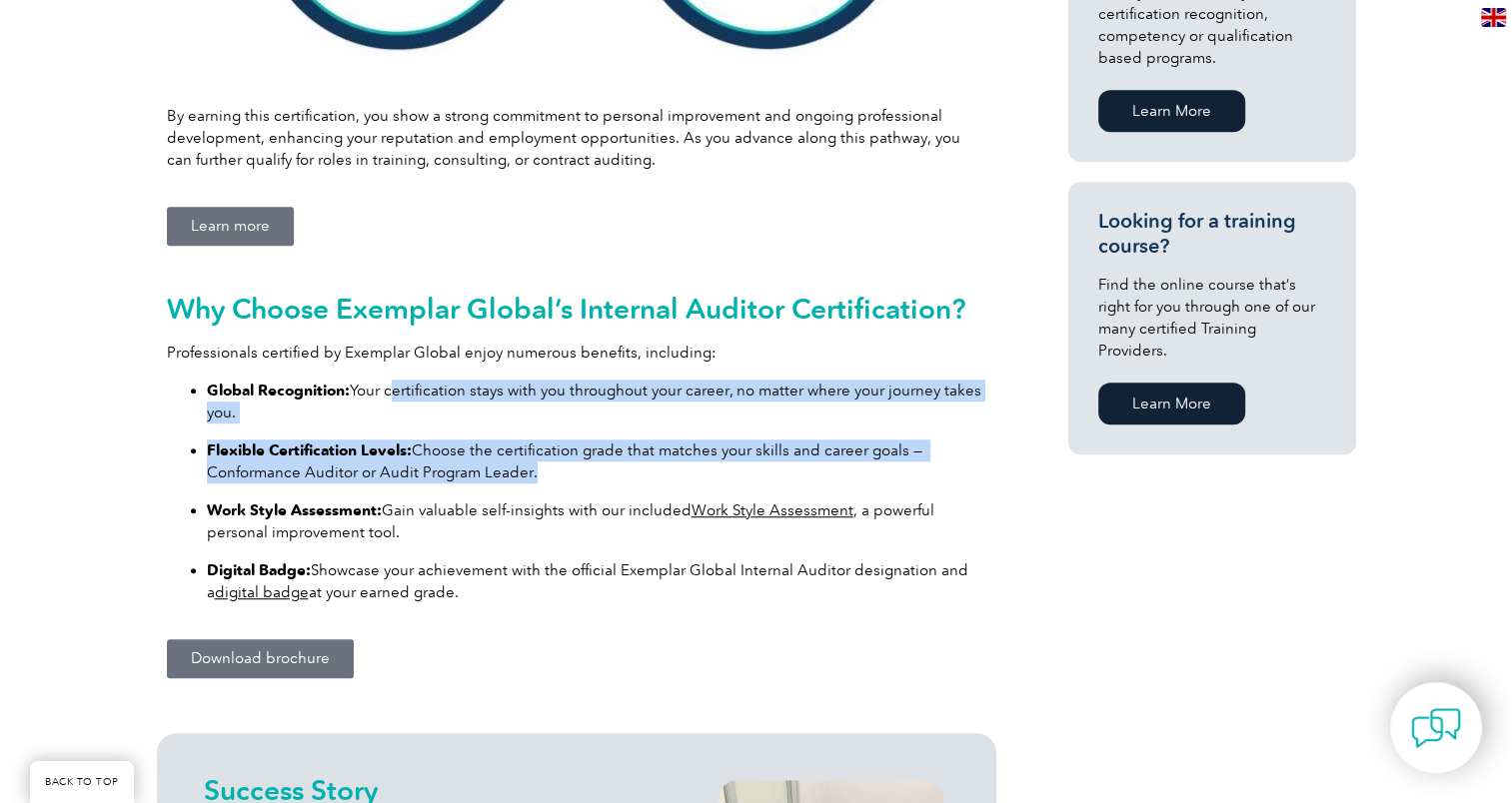 drag, startPoint x: 391, startPoint y: 388, endPoint x: 827, endPoint y: 497, distance: 449.41851 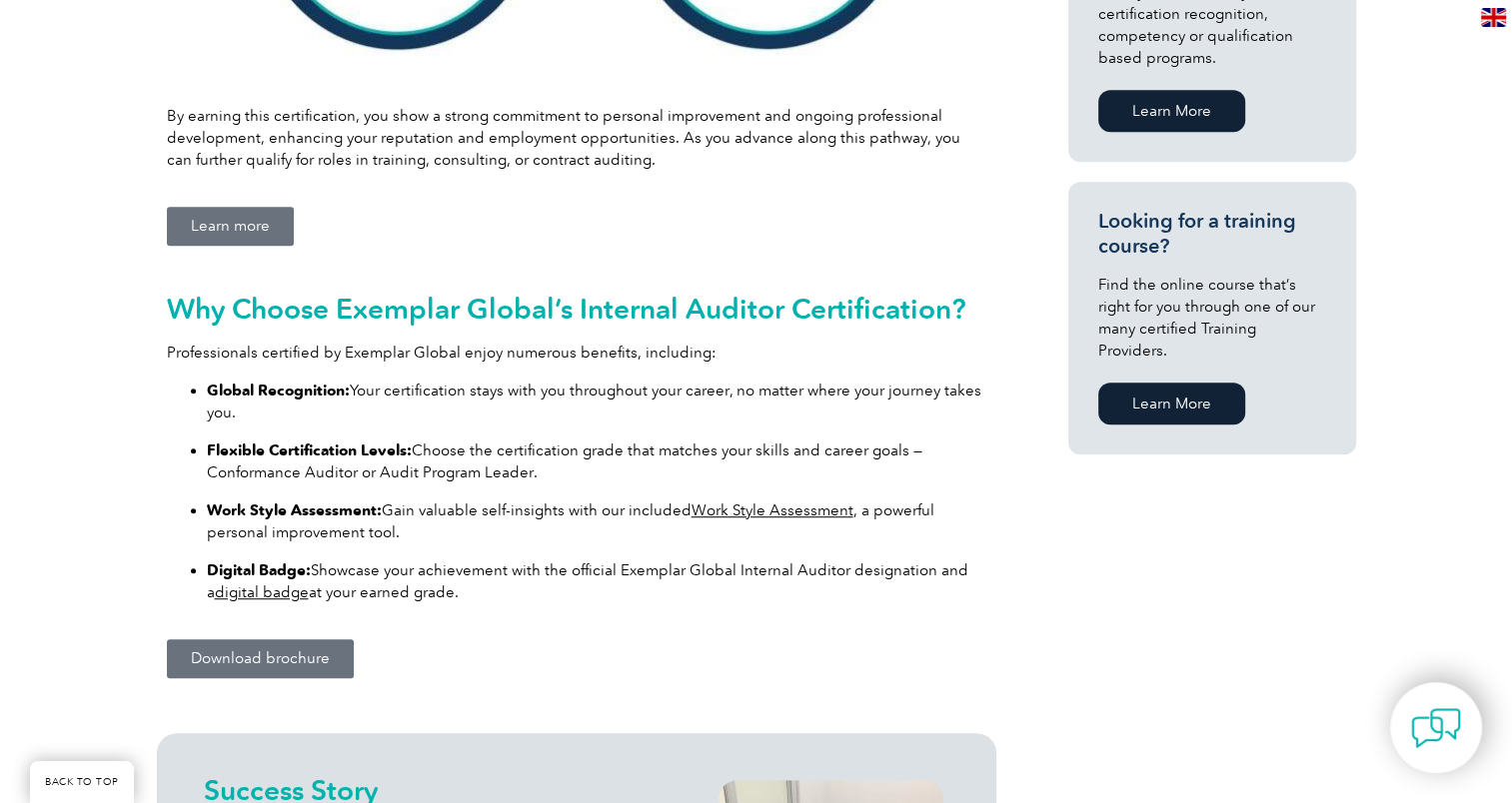 click on "Work Style Assessment:  Gain valuable self-insights with our included  Work Style Assessment , a powerful personal improvement tool." at bounding box center [597, 521] 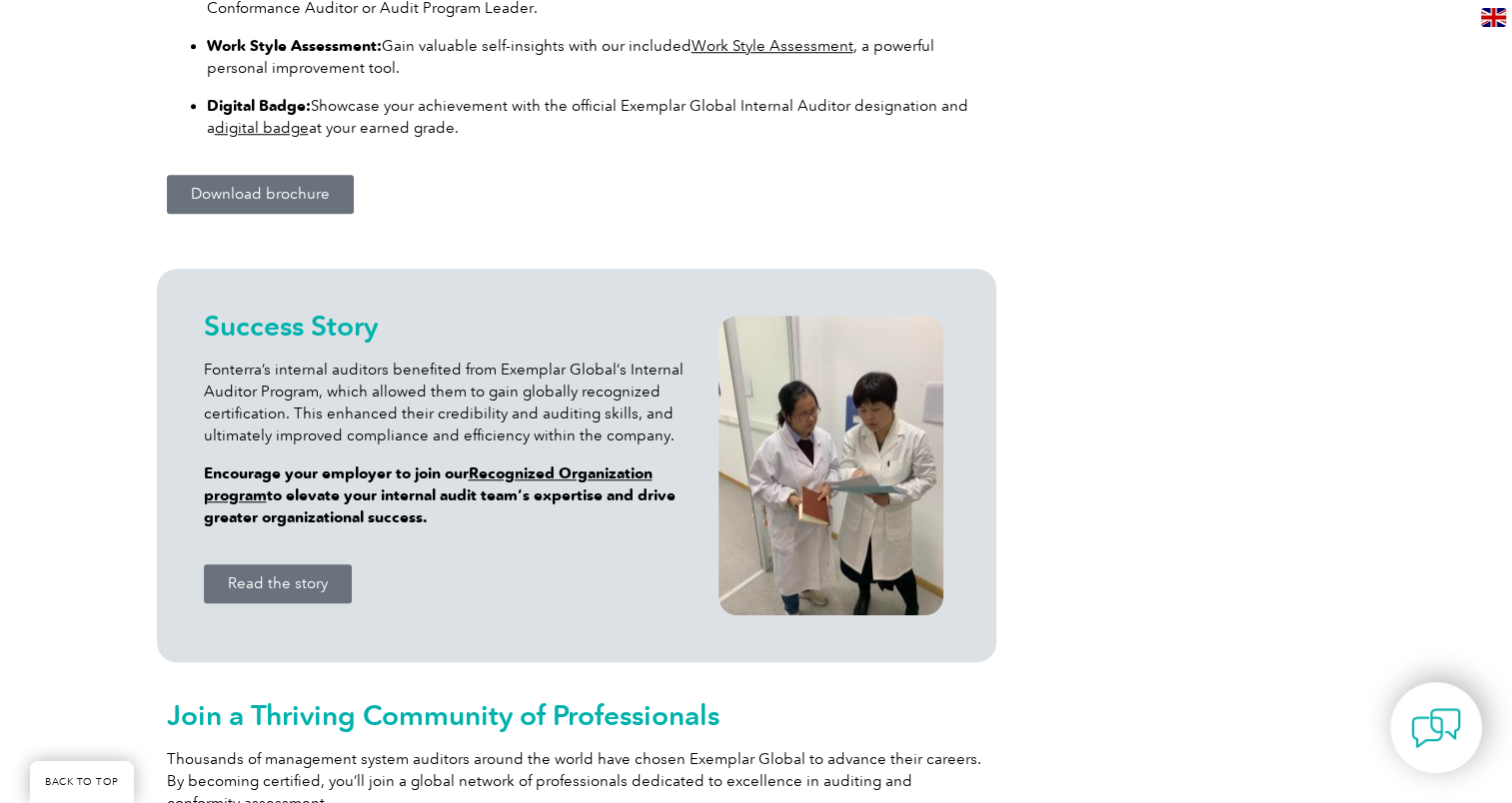 scroll, scrollTop: 1598, scrollLeft: 0, axis: vertical 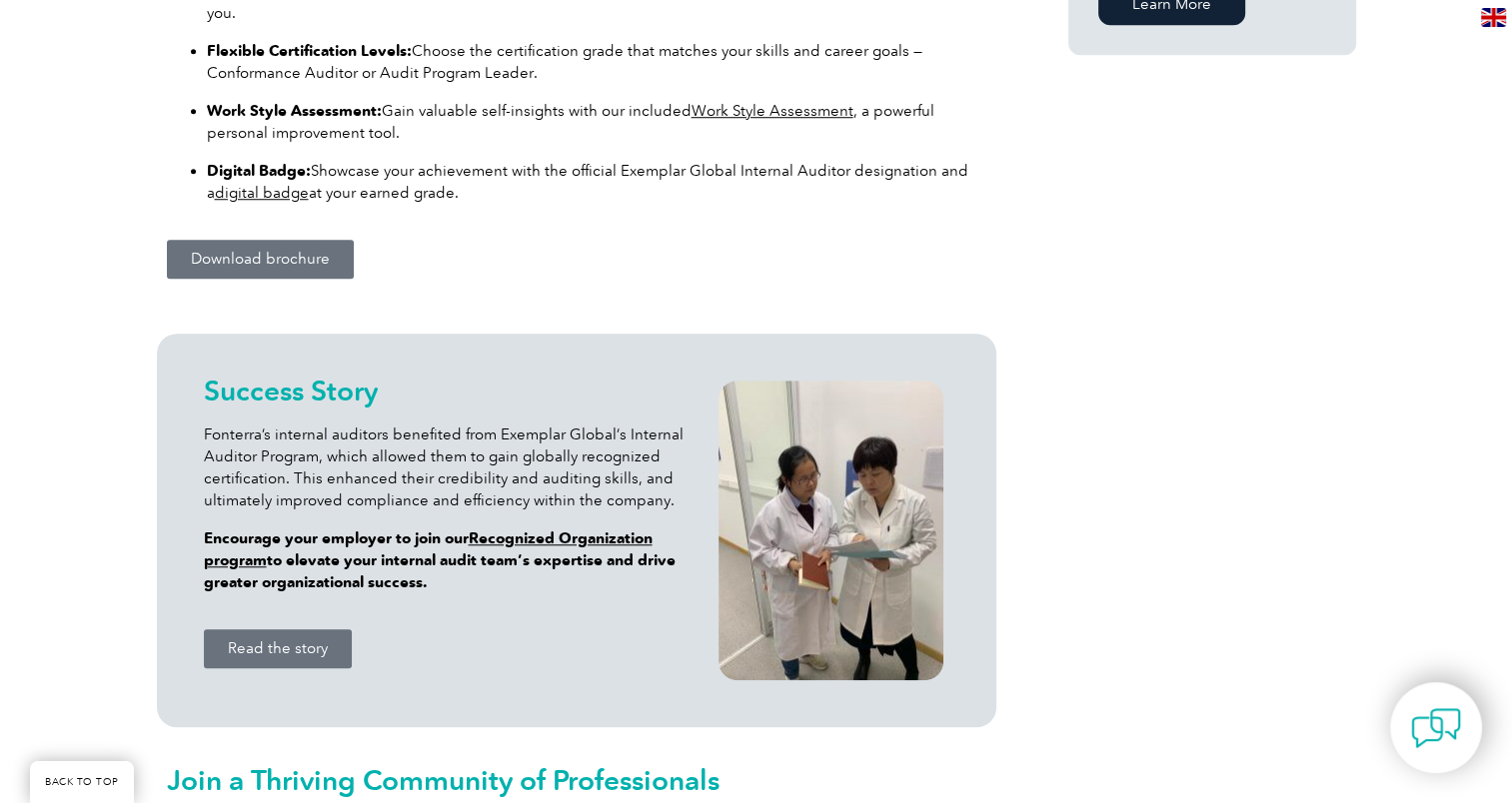 click on "Download brochure" at bounding box center [260, 259] 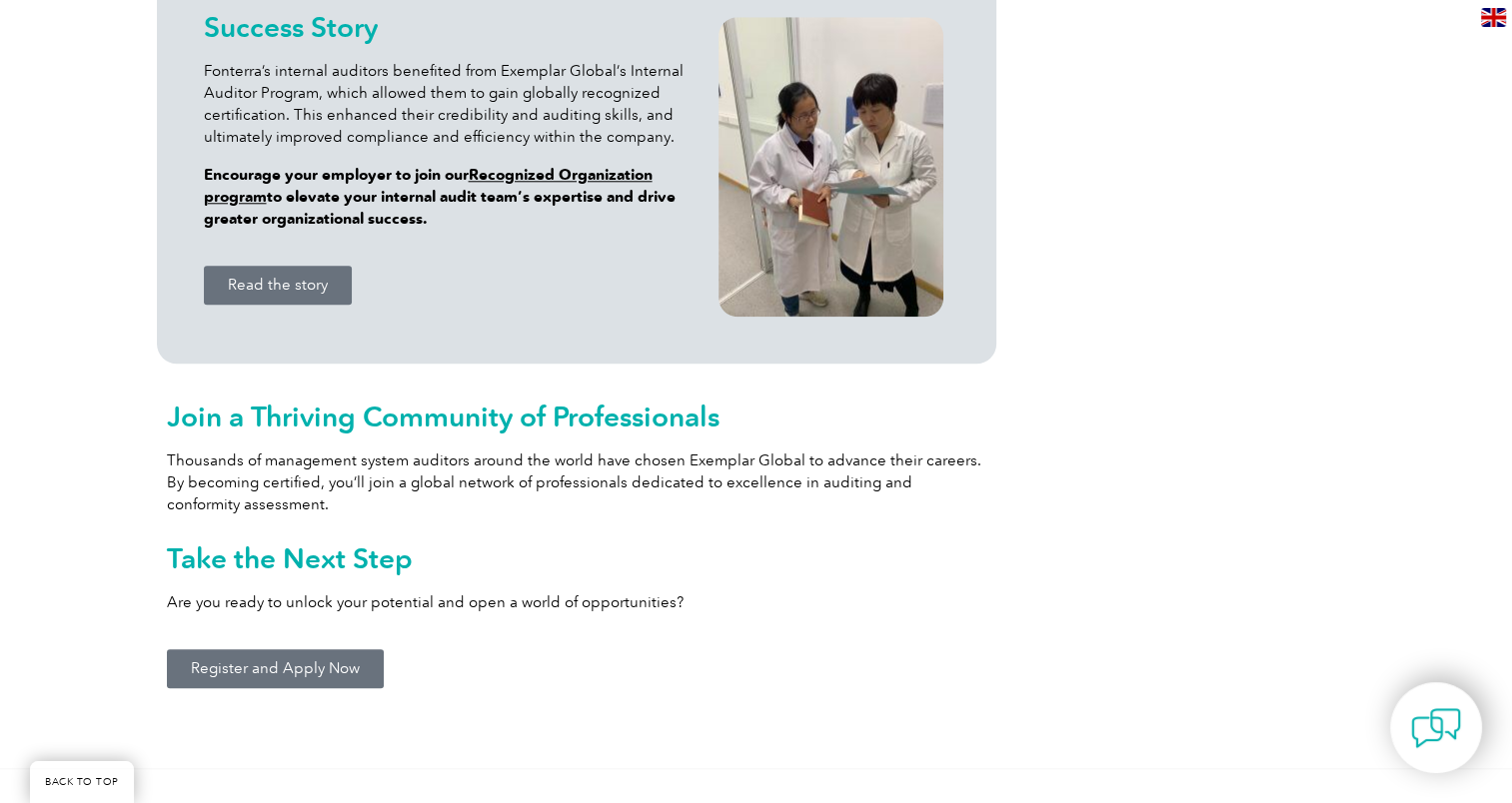 scroll, scrollTop: 1998, scrollLeft: 0, axis: vertical 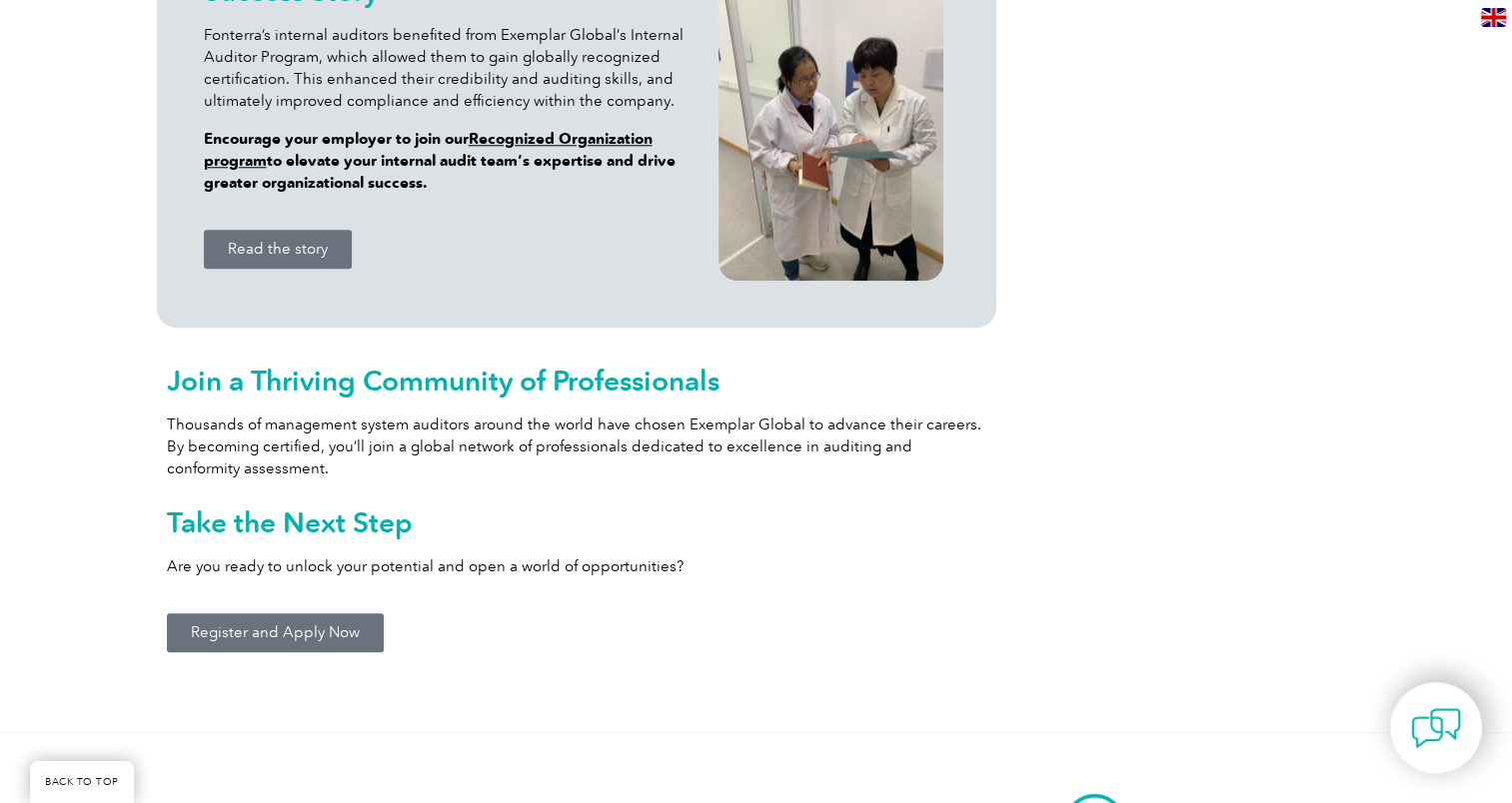 click on "Register and Apply Now" at bounding box center [275, 632] 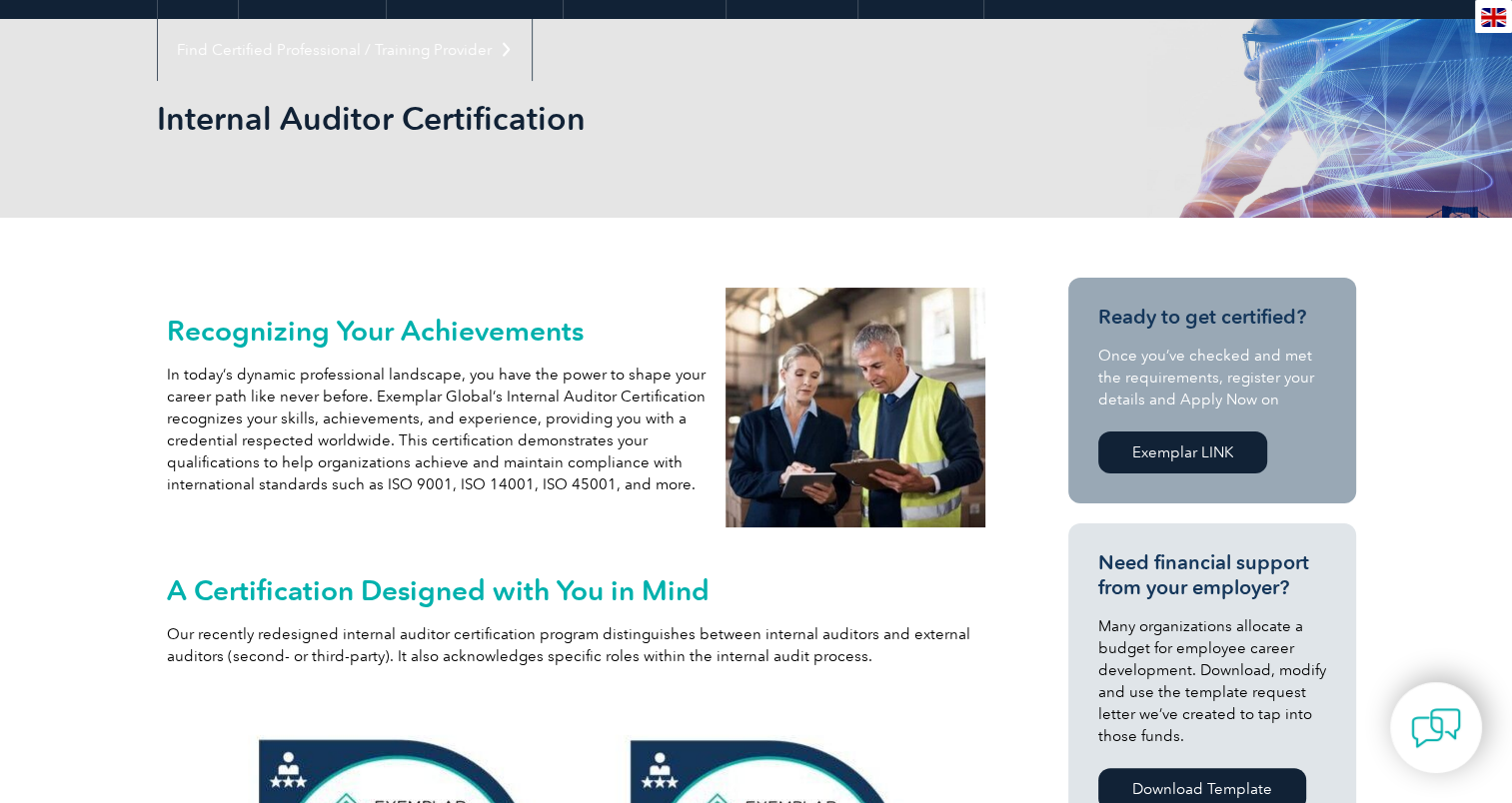 scroll, scrollTop: 100, scrollLeft: 0, axis: vertical 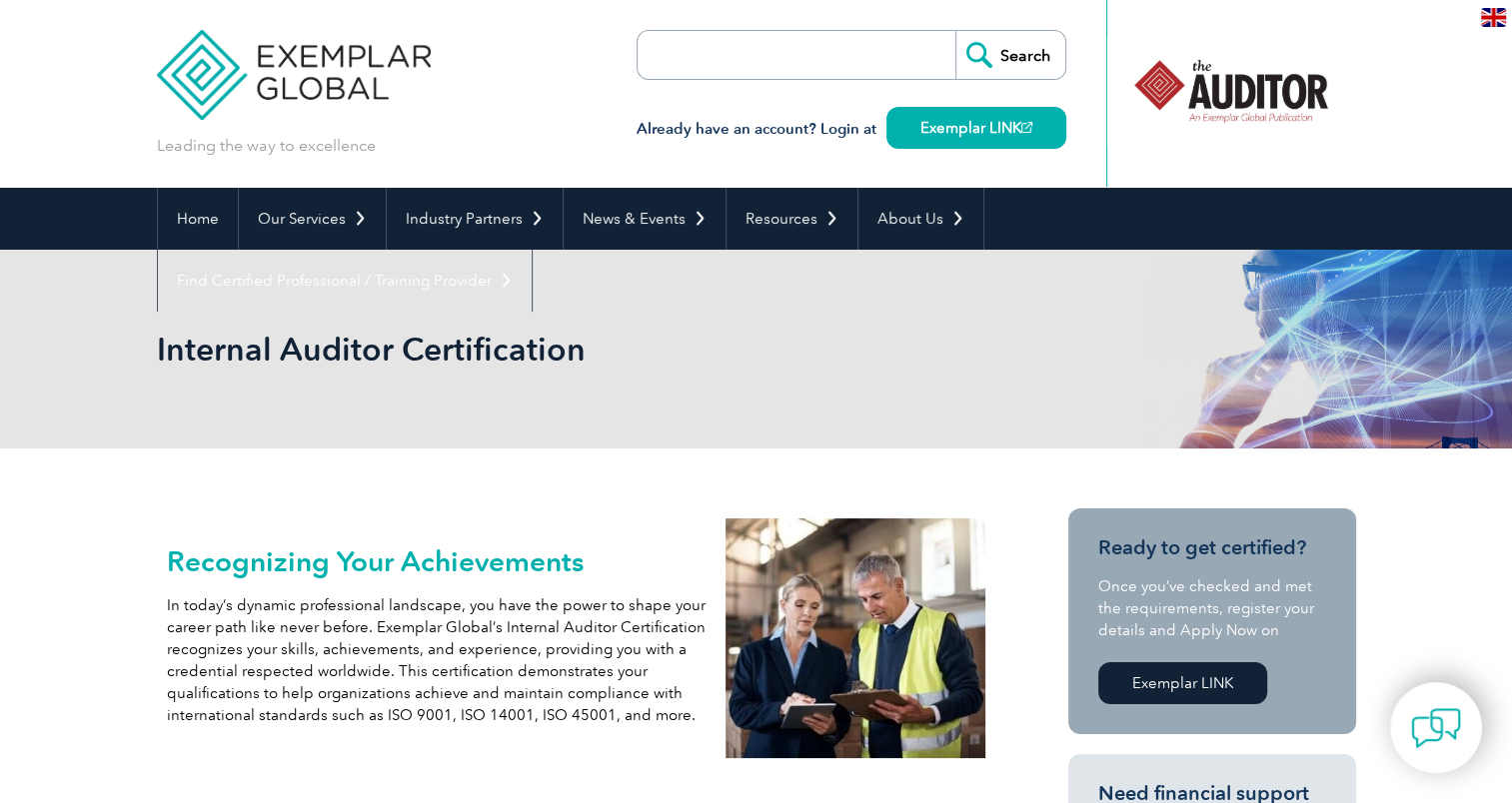 click at bounding box center [753, 55] 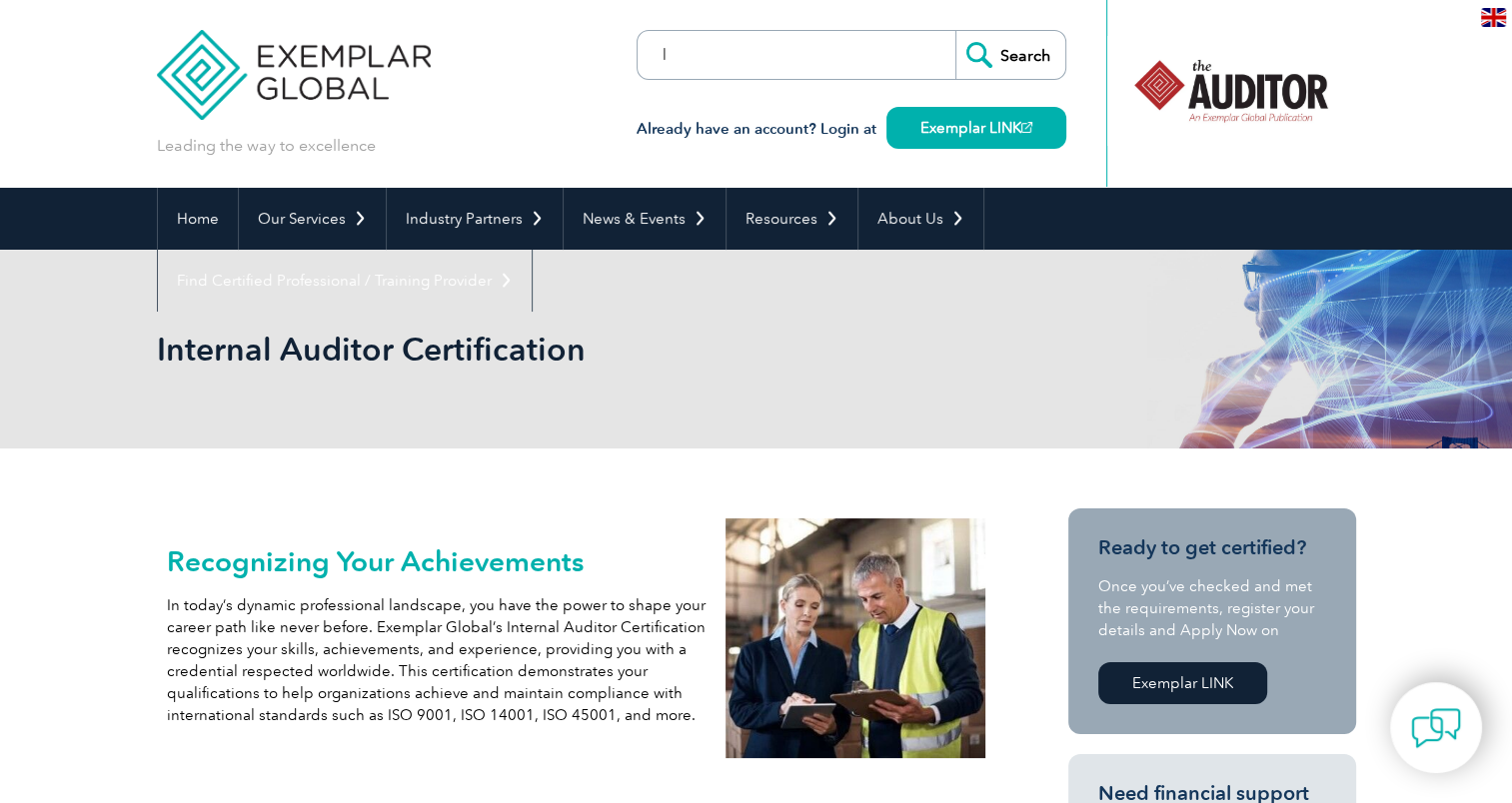 type on "lead auditor" 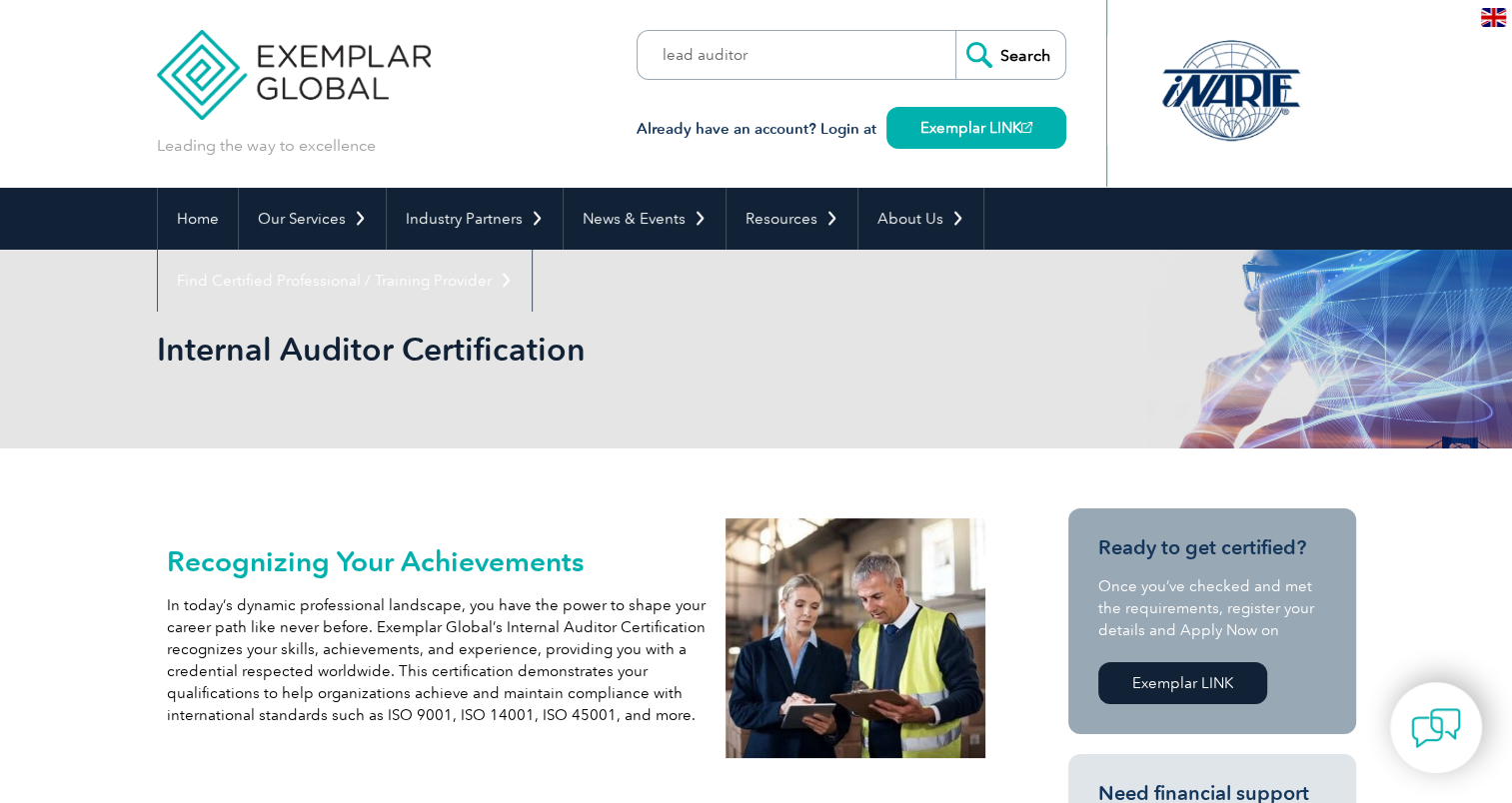 click on "Search" at bounding box center [1010, 55] 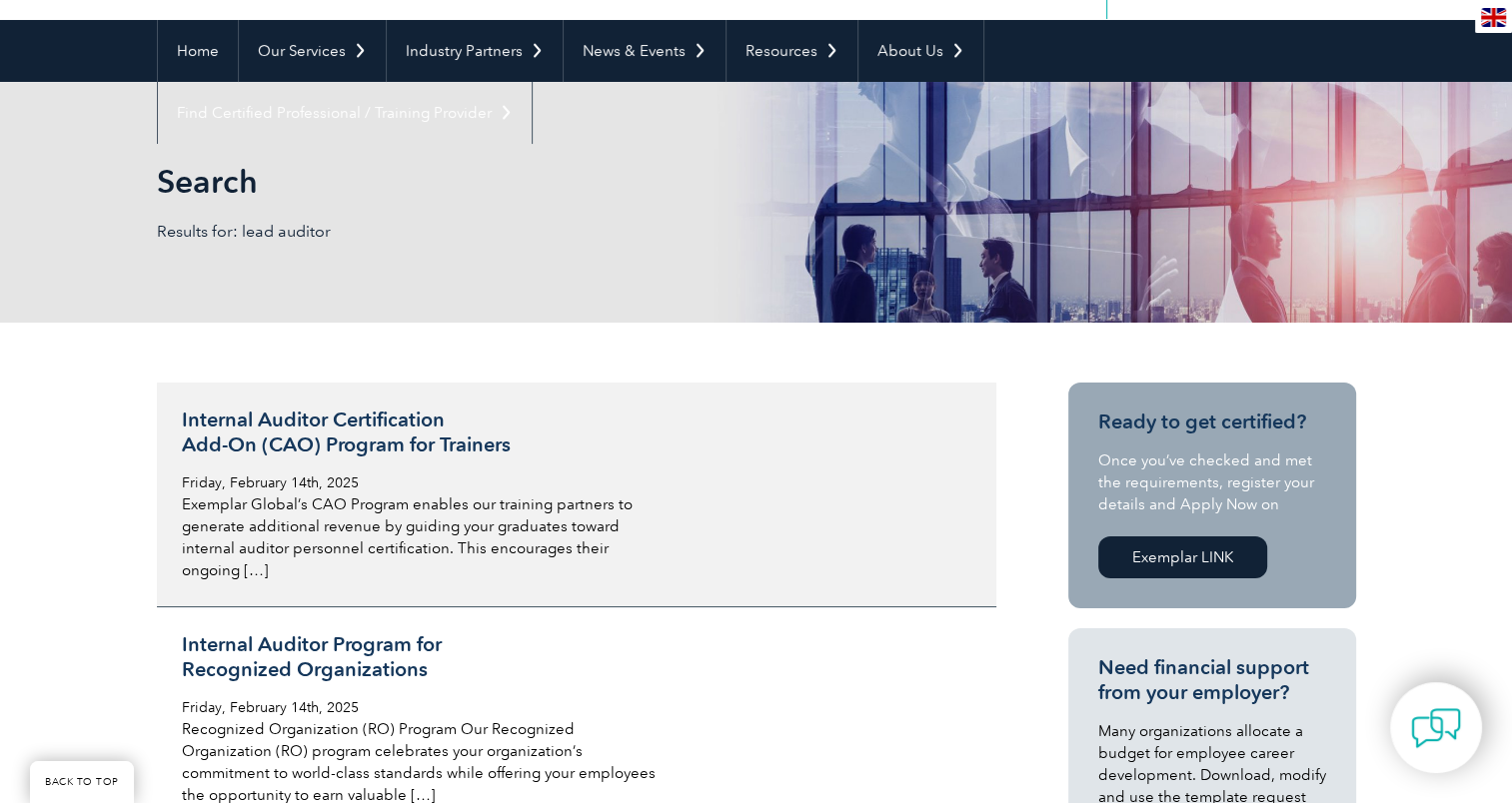 scroll, scrollTop: 200, scrollLeft: 0, axis: vertical 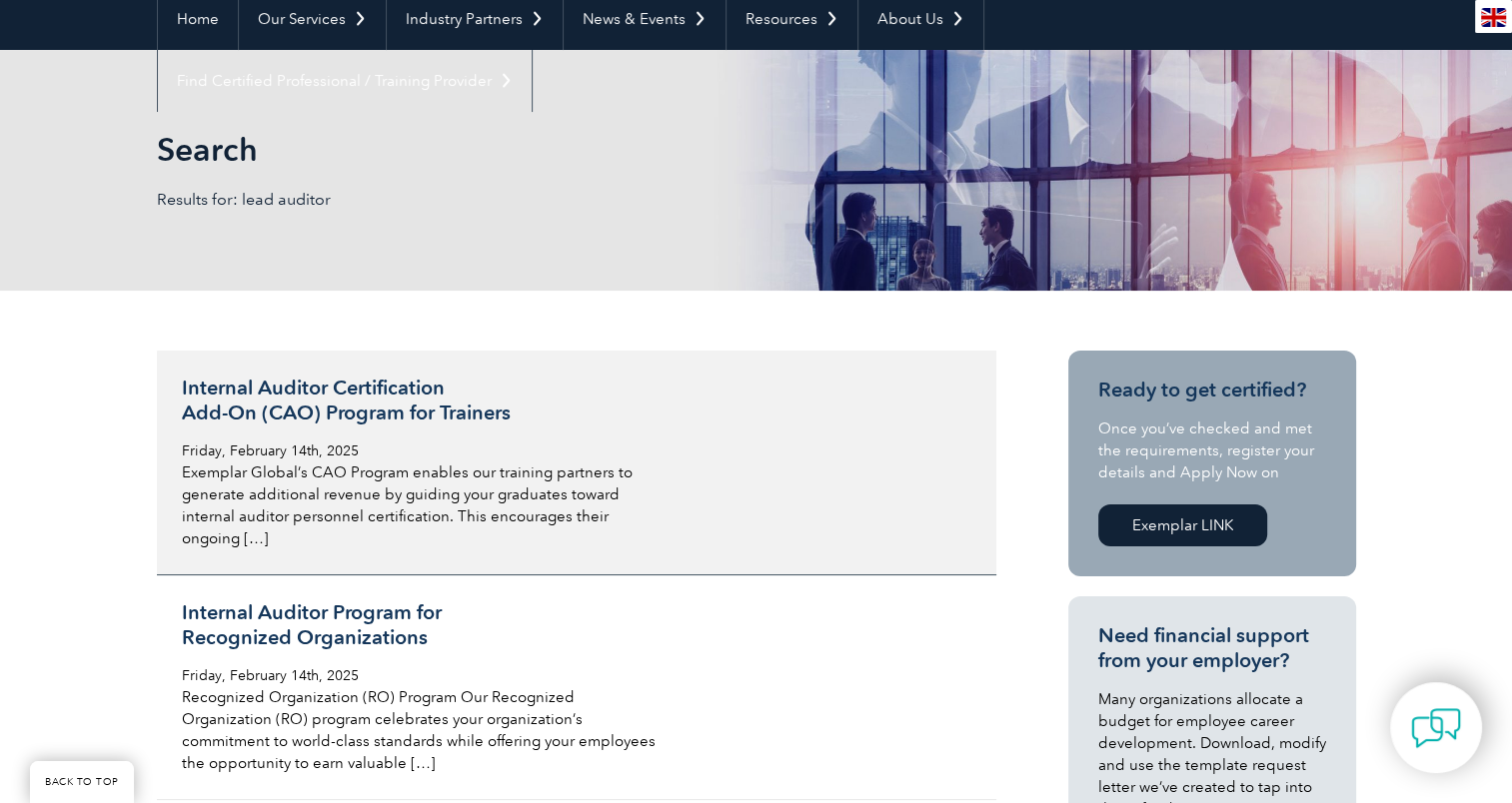 click on "Internal Auditor Certification   Add-On (CAO) Program for Trainers" at bounding box center [419, 401] 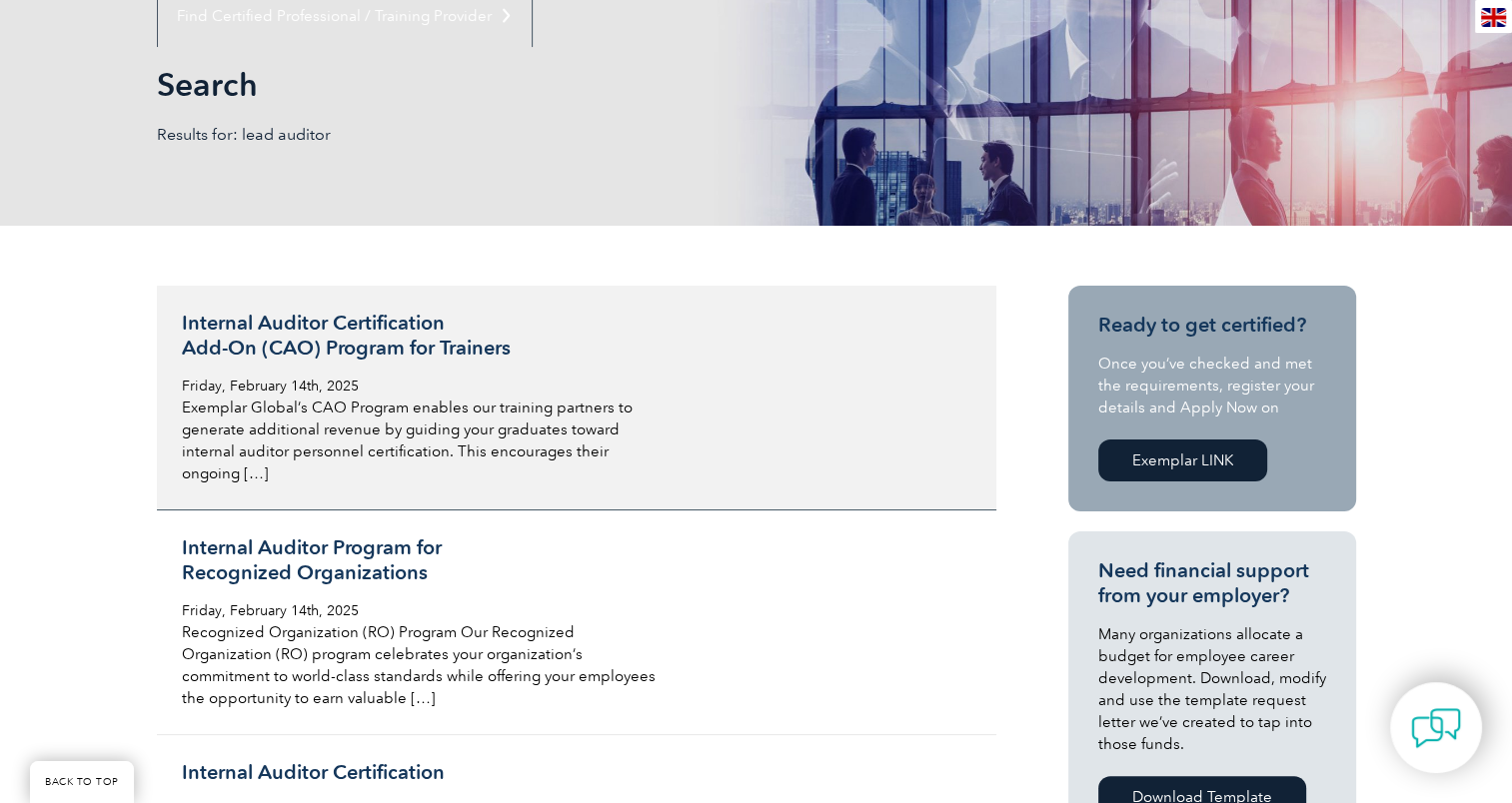 scroll, scrollTop: 300, scrollLeft: 0, axis: vertical 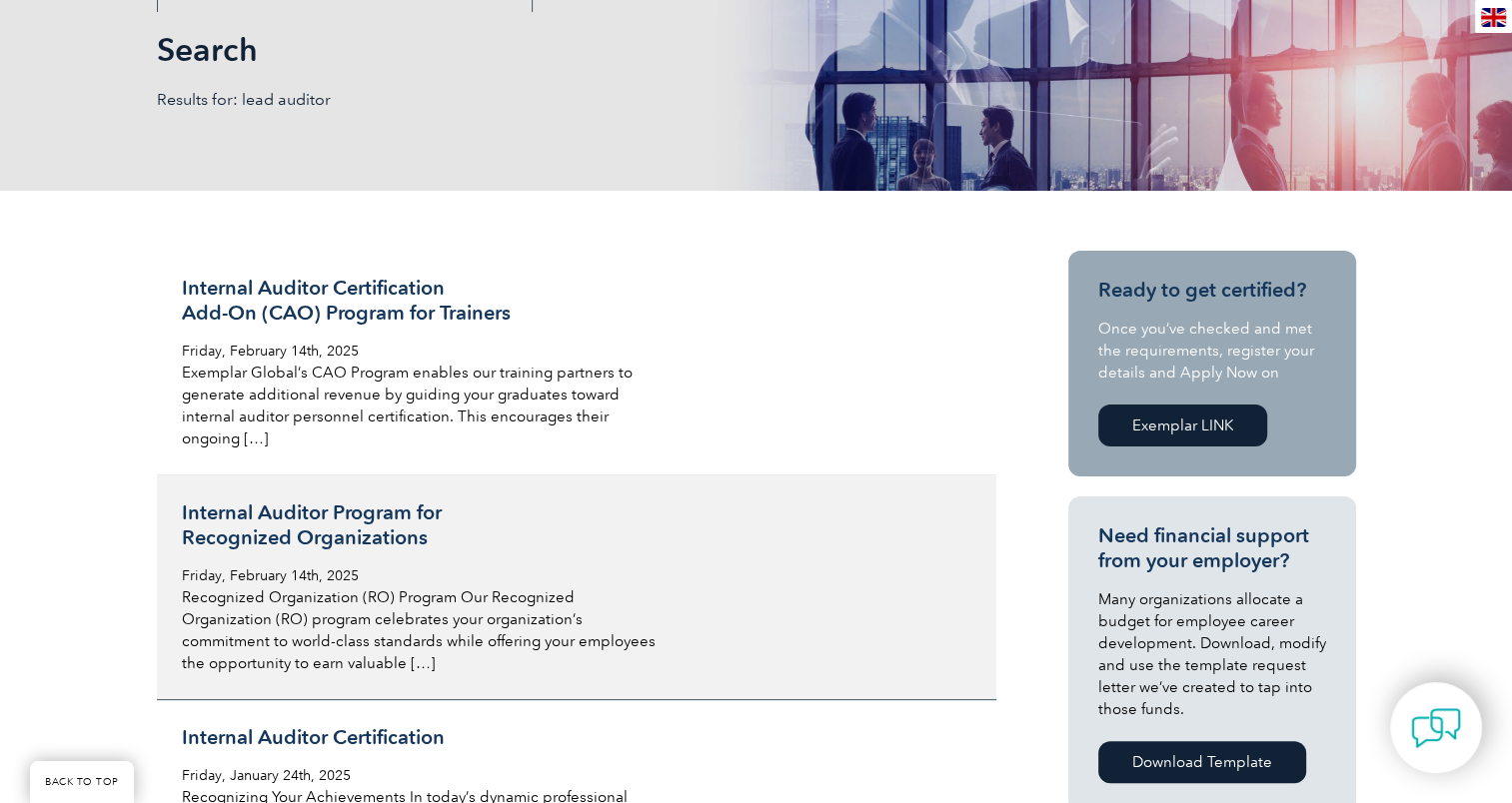 click on "Internal Auditor Program for  Recognized Organizations" at bounding box center [419, 525] 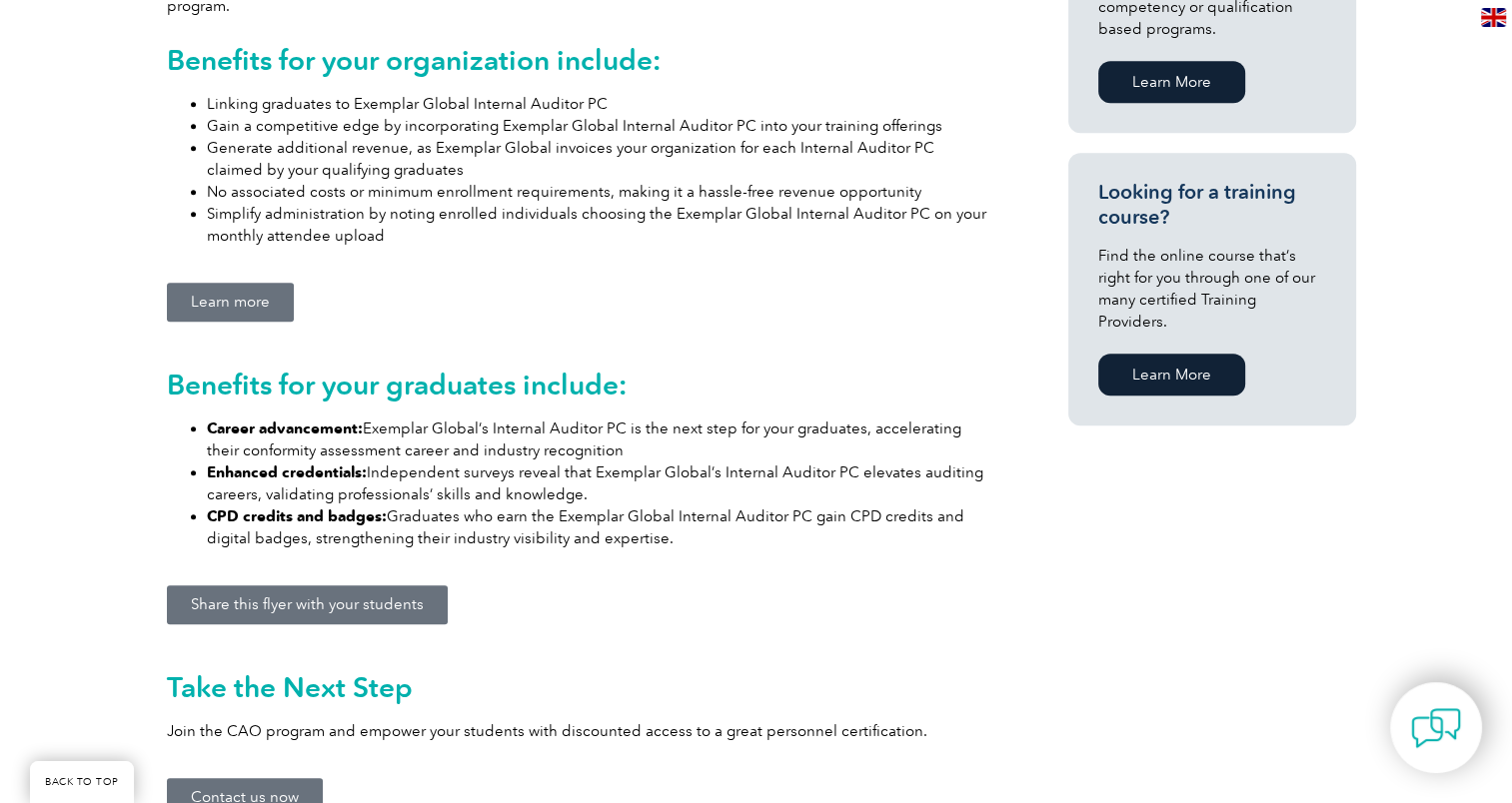 scroll, scrollTop: 1498, scrollLeft: 0, axis: vertical 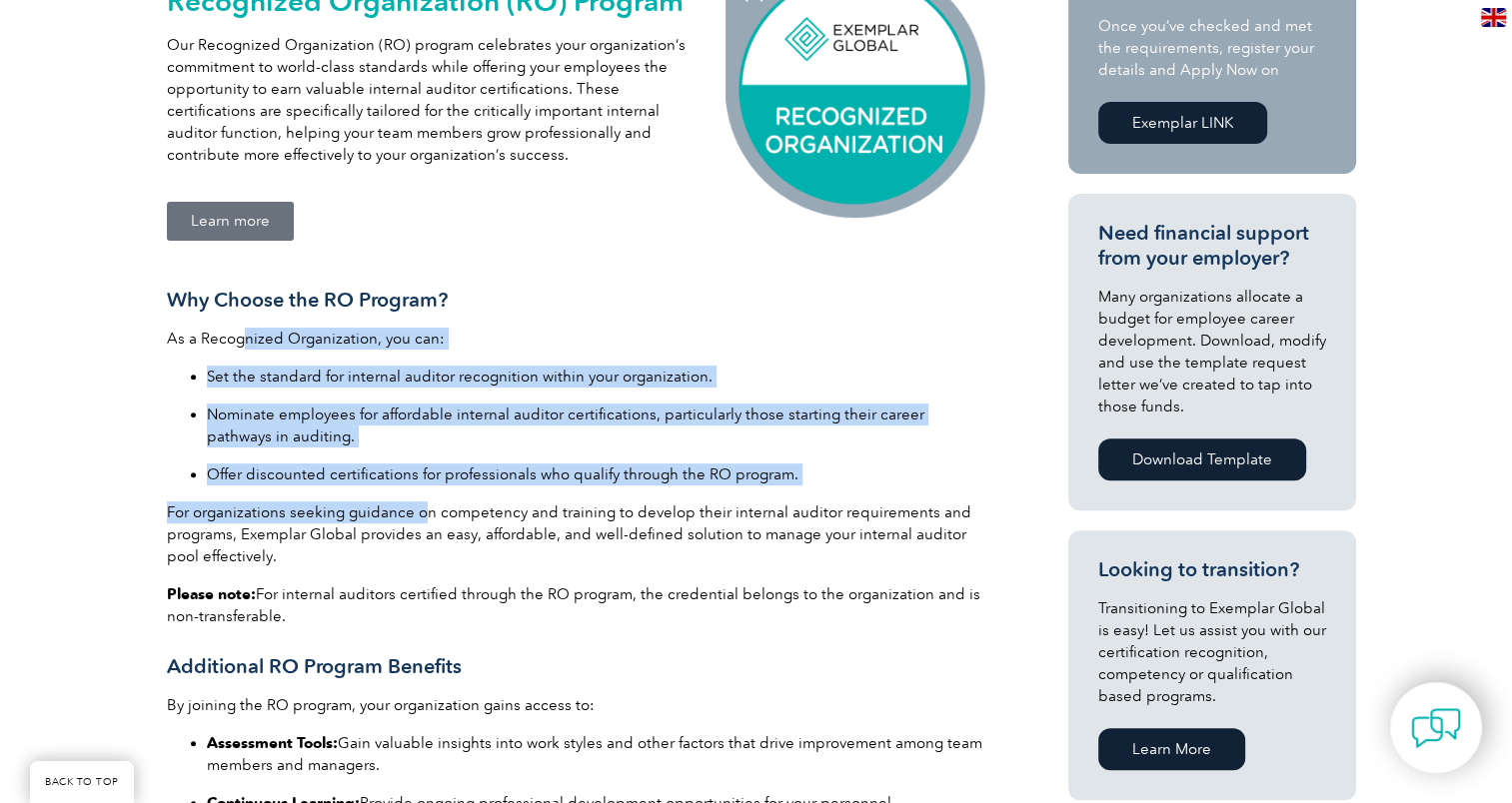drag, startPoint x: 240, startPoint y: 333, endPoint x: 424, endPoint y: 483, distance: 237.39419 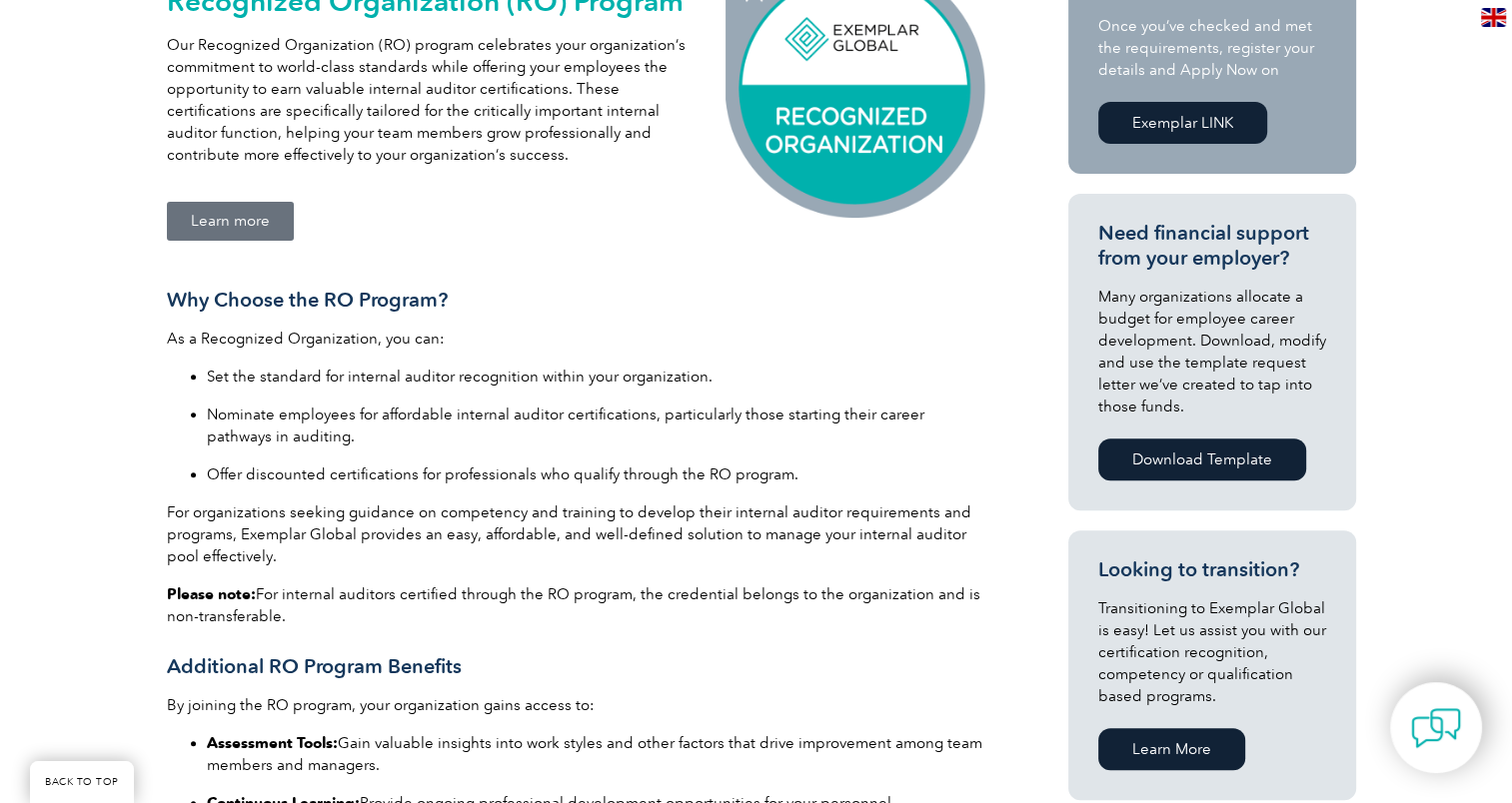 click on "Why Choose the RO Program? As a Recognized Organization, you can: Set the standard for internal auditor recognition within your organization. Nominate employees for affordable internal auditor certifications, particularly those starting their career pathways in auditing. Offer discounted certifications for professionals who qualify through the RO program. For organizations seeking guidance on competency and training to develop their internal auditor requirements and programs, Exemplar Global provides an easy, affordable, and well-defined solution to manage your internal auditor pool effectively. Please note:  For internal auditors certified through the RO program, the credential belongs to the organization and is non-transferable. Additional RO Program Benefits By joining the RO program, your organization gains access to: Assessment Tools:  Gain valuable insights into work styles and other factors that drive improvement among team members and managers. Continuous Learning: Market Distinction:" at bounding box center (577, 580) 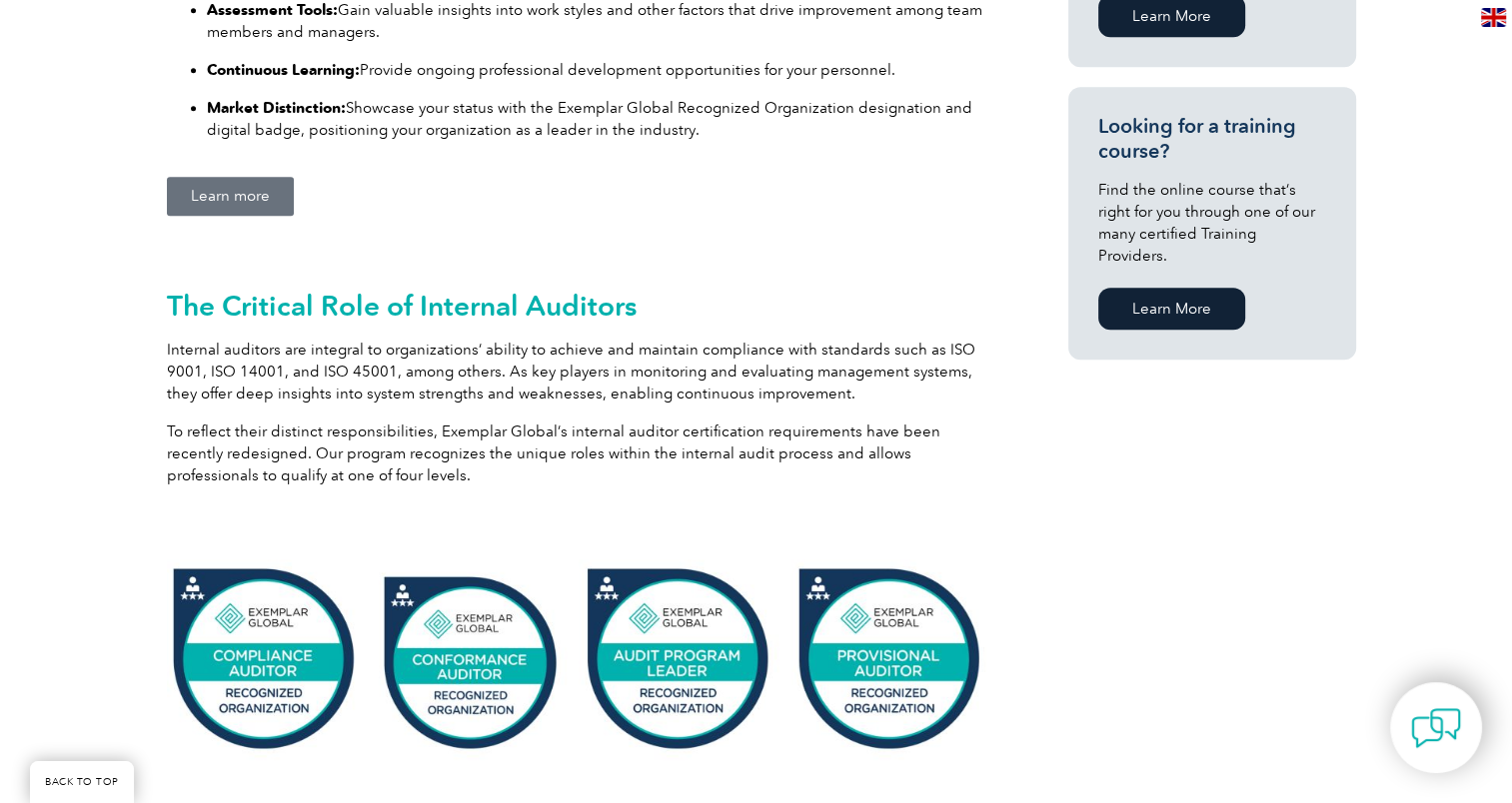 scroll, scrollTop: 1298, scrollLeft: 0, axis: vertical 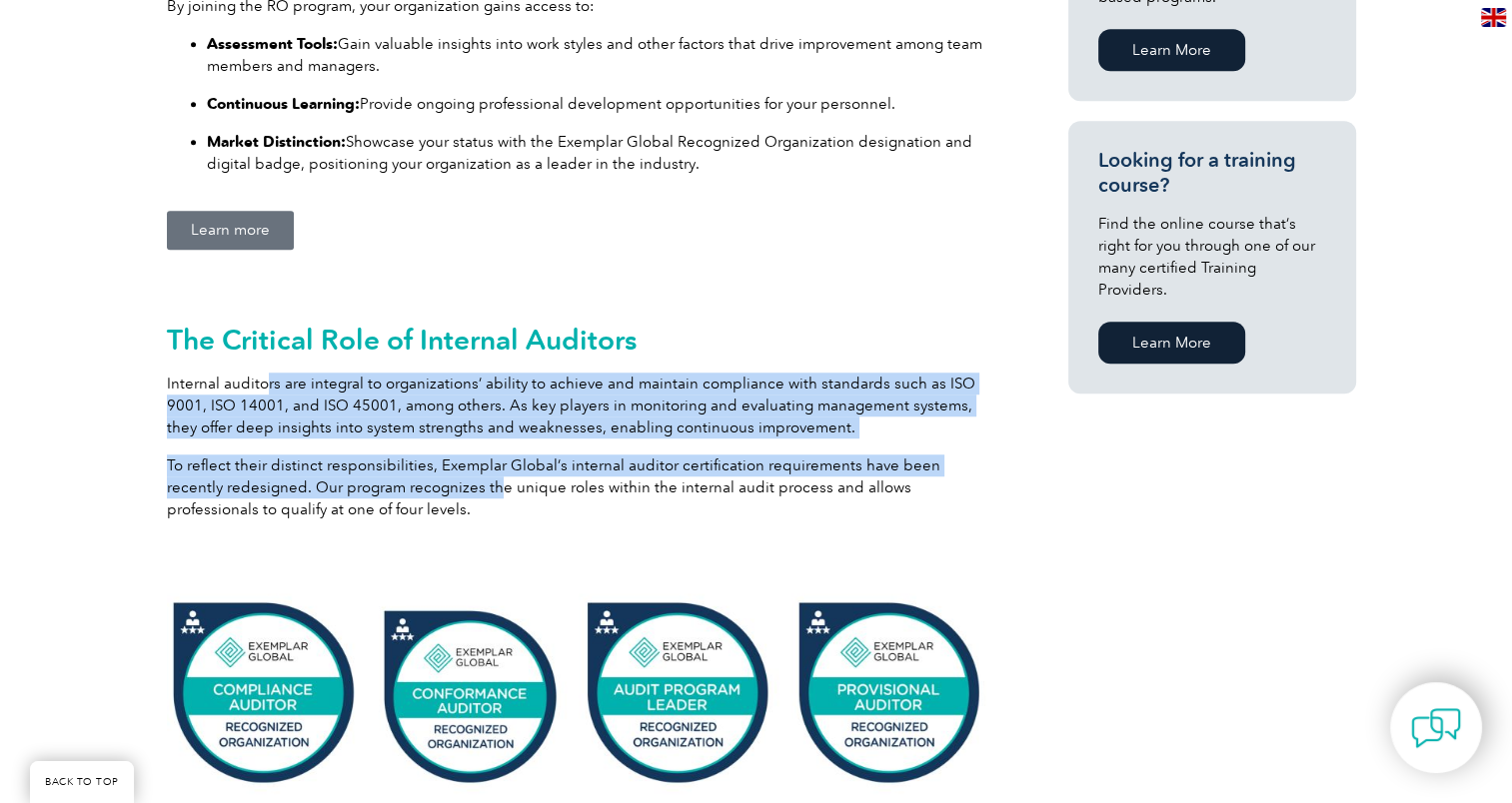 drag, startPoint x: 279, startPoint y: 392, endPoint x: 441, endPoint y: 477, distance: 182.94535 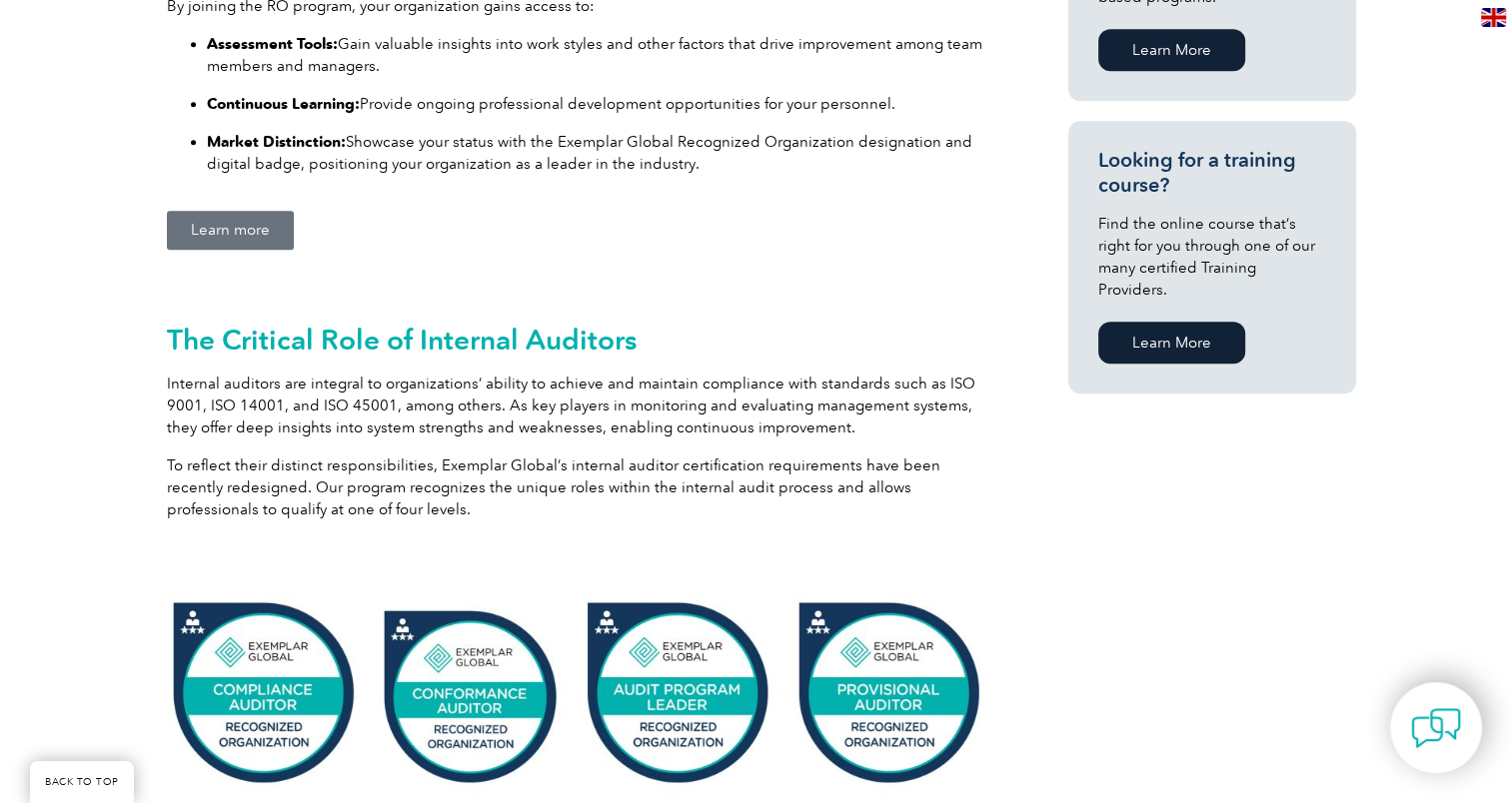 click on "To reflect their distinct responsibilities, Exemplar Global’s internal auditor certification requirements have been recently redesigned. Our program recognizes the unique roles within the internal audit process and allows professionals to qualify at one of four levels." at bounding box center (577, 487) 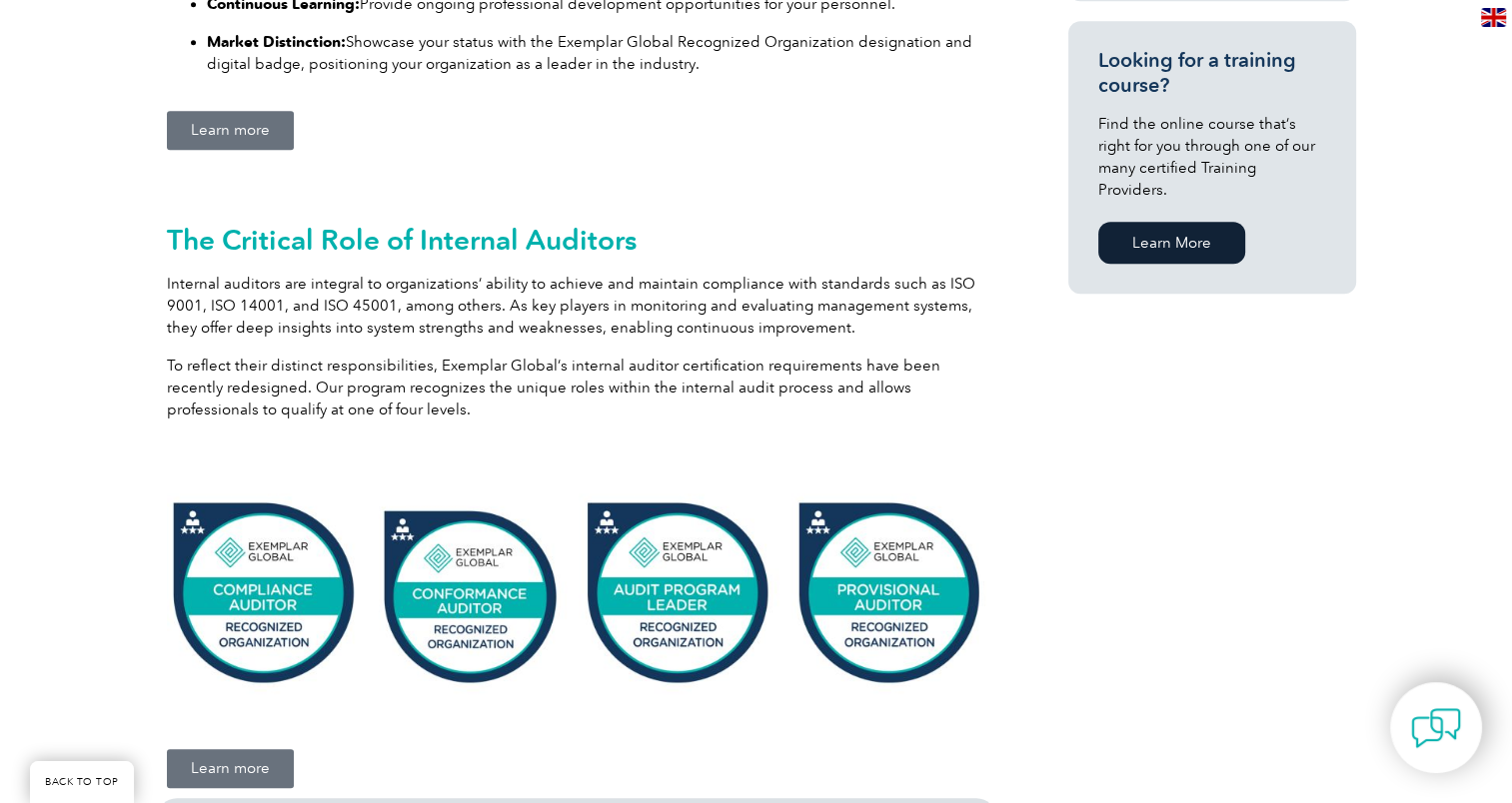 scroll, scrollTop: 1398, scrollLeft: 0, axis: vertical 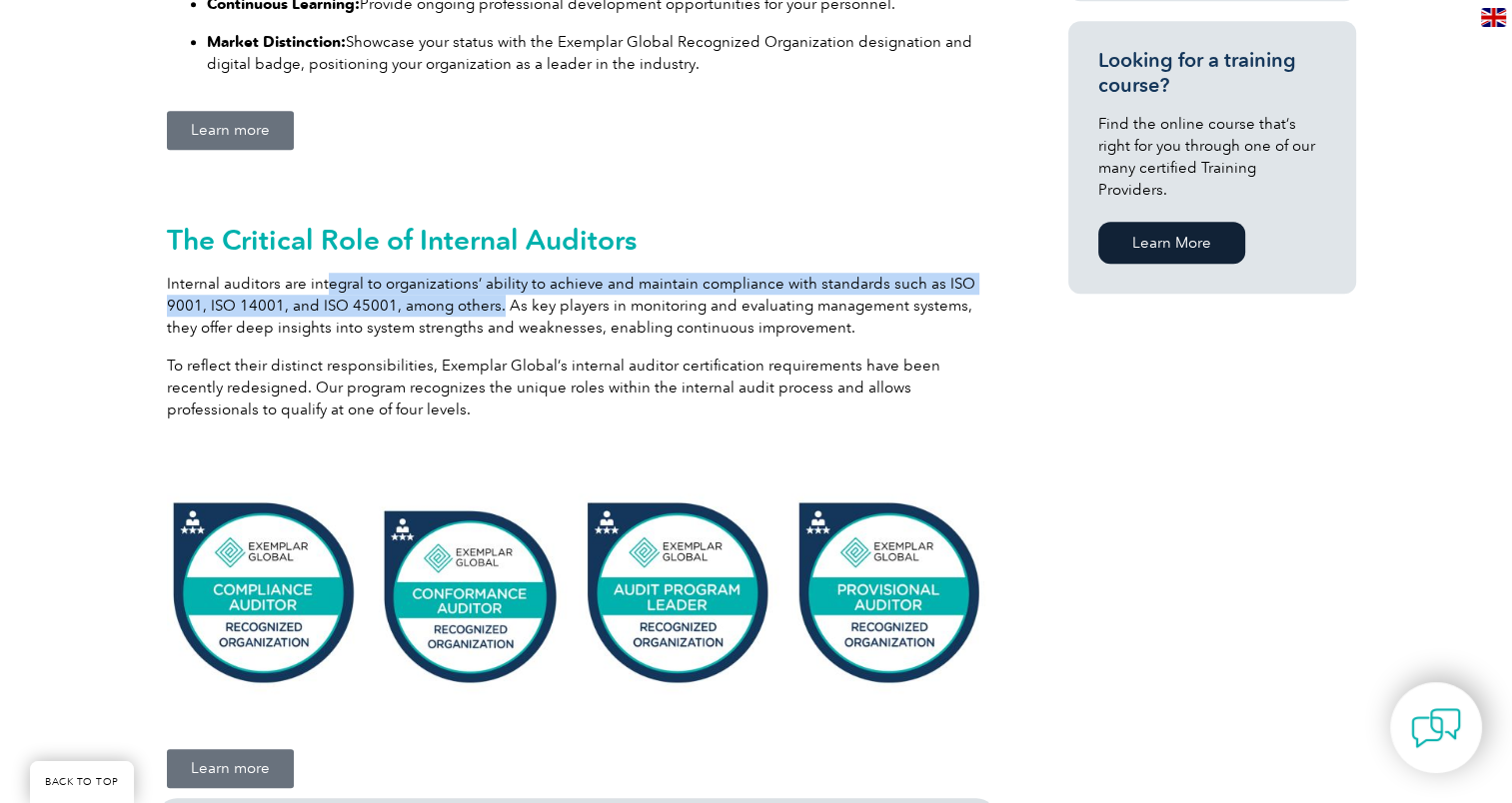 drag, startPoint x: 326, startPoint y: 275, endPoint x: 499, endPoint y: 302, distance: 175.09426 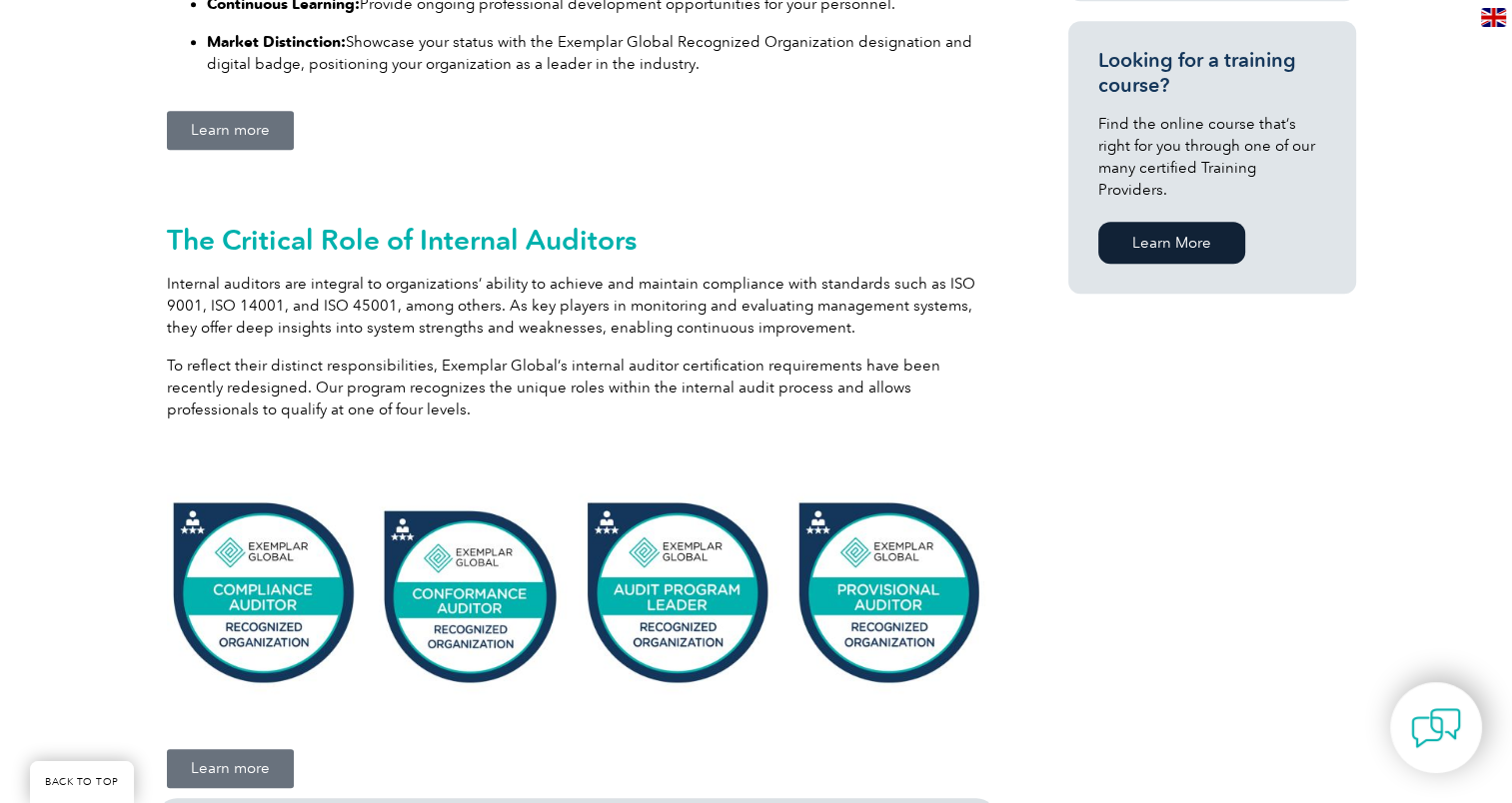 click on "The Critical Role of Internal Auditors Internal auditors are integral to organizations’ ability to achieve and maintain compliance with standards such as ISO 9001, ISO 14001, and ISO 45001, among others. As key players in monitoring and evaluating management systems, they offer deep insights into system strengths and weaknesses, enabling continuous improvement. To reflect their distinct responsibilities, Exemplar Global’s internal auditor certification requirements have been recently redesigned. Our program recognizes the unique roles within the internal audit process and allows professionals to qualify at one of four levels." at bounding box center [577, 322] 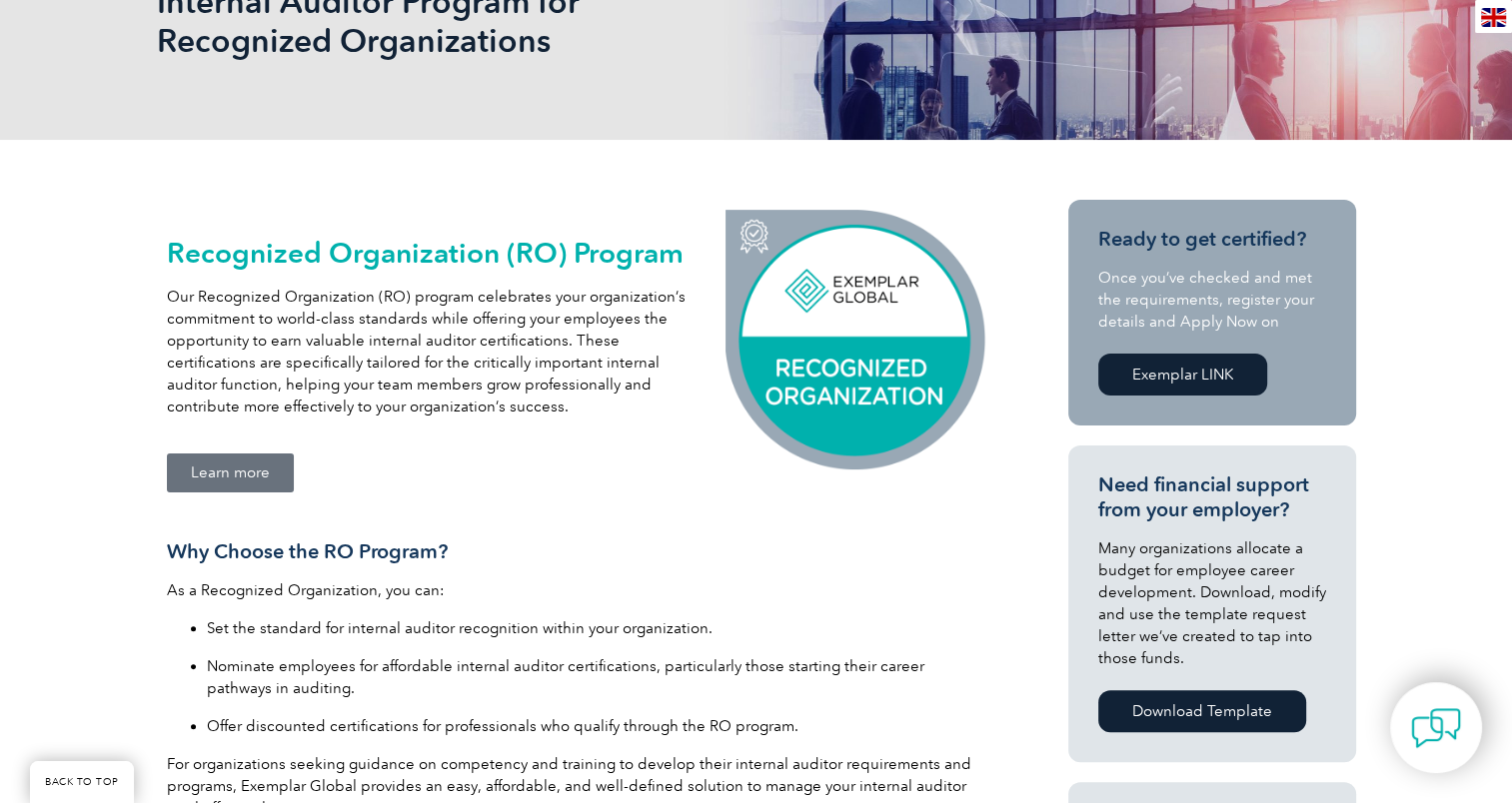 scroll, scrollTop: 300, scrollLeft: 0, axis: vertical 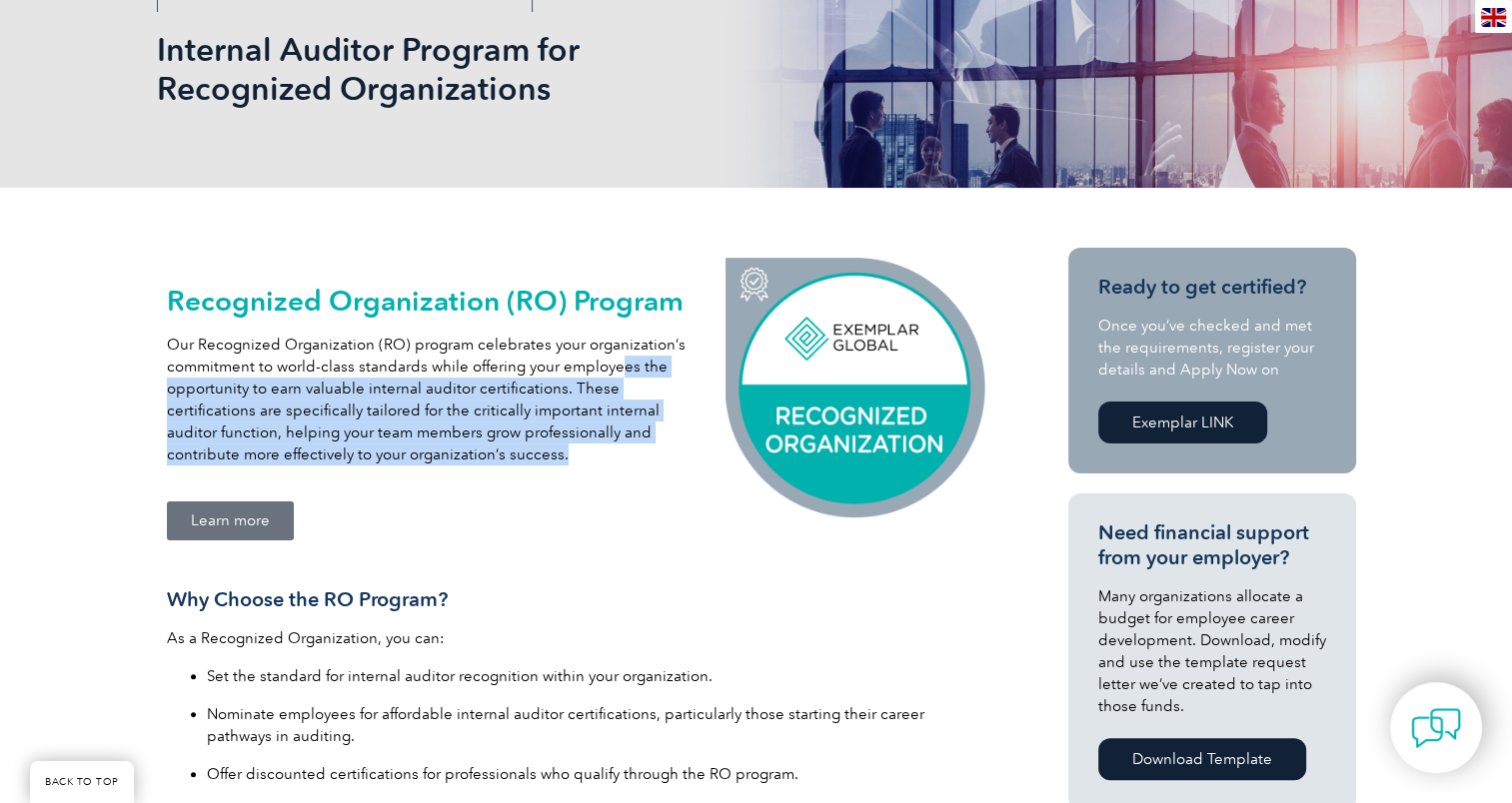 drag, startPoint x: 625, startPoint y: 391, endPoint x: 635, endPoint y: 459, distance: 68.73136 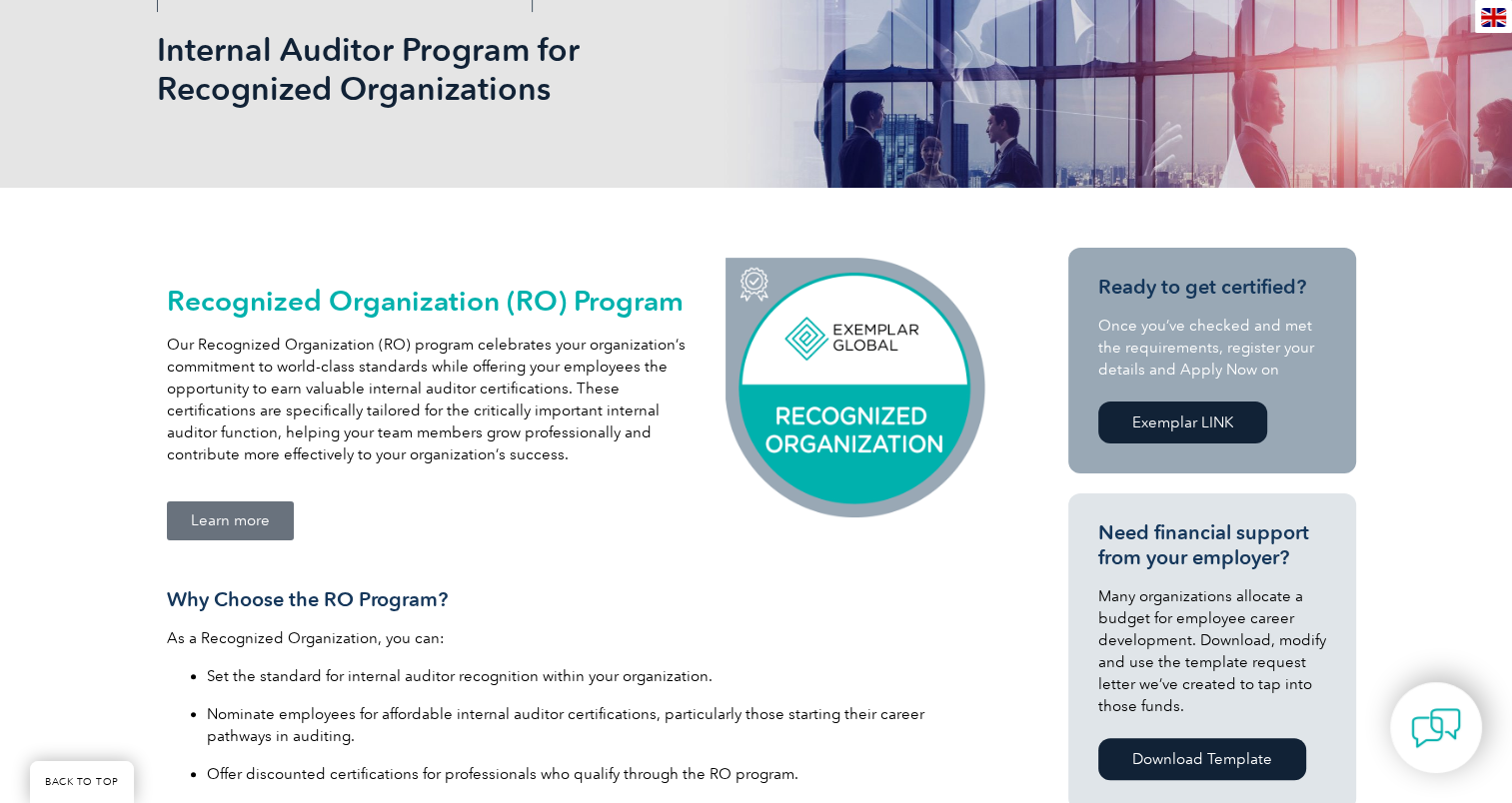 click on "Exemplar LINK" at bounding box center [1182, 422] 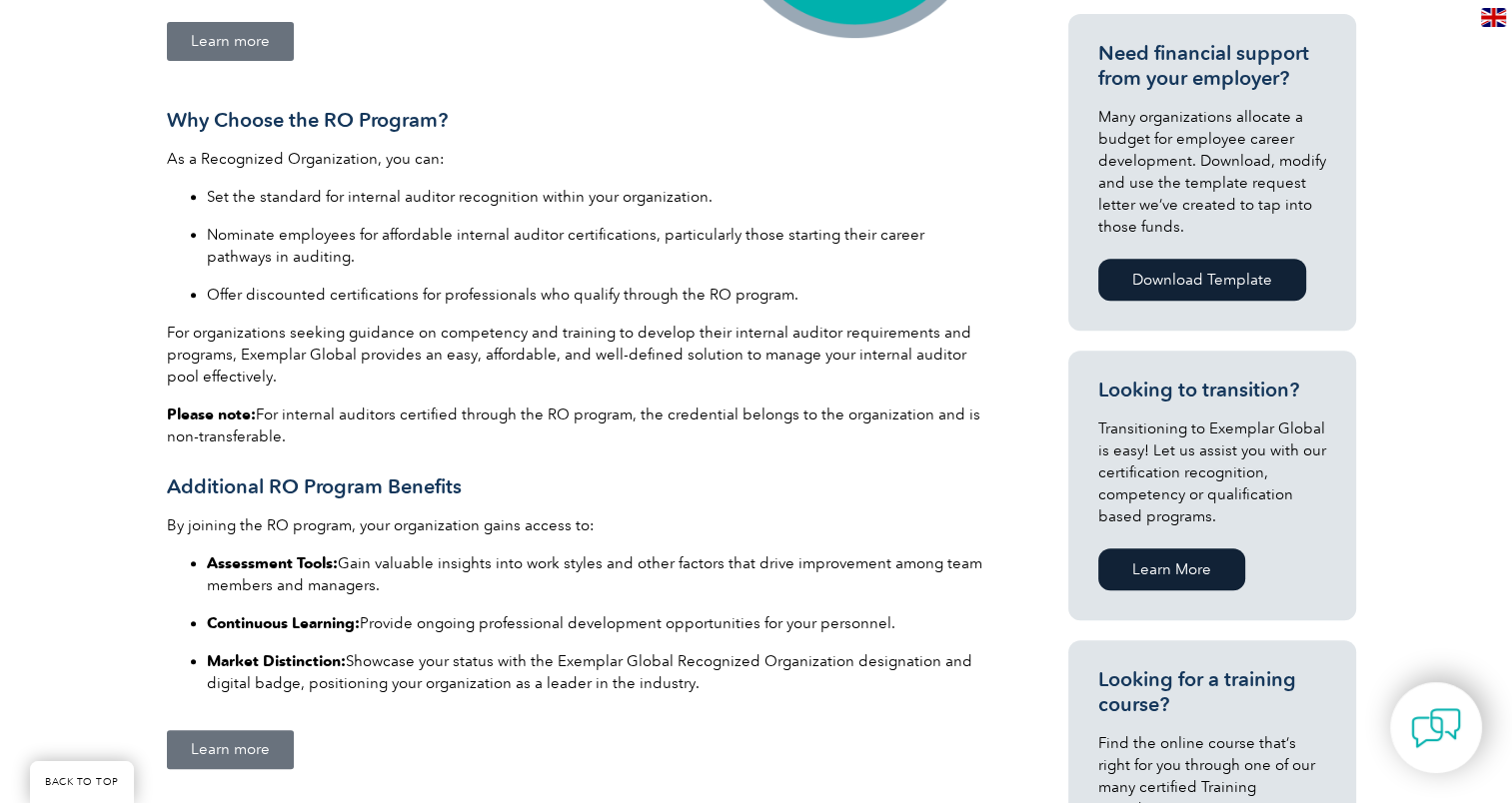 scroll, scrollTop: 799, scrollLeft: 0, axis: vertical 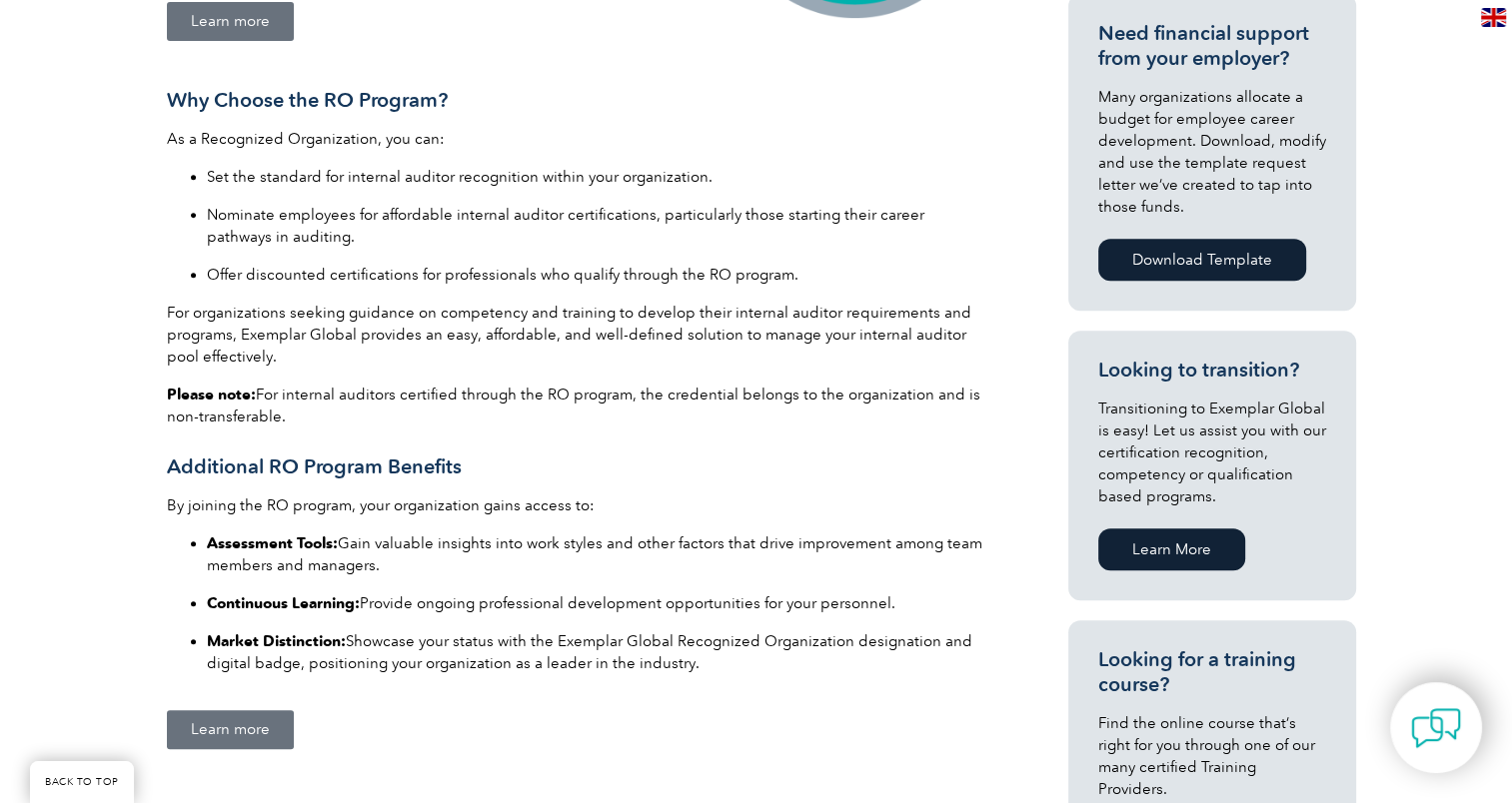 click on "Download Template" at bounding box center (1202, 260) 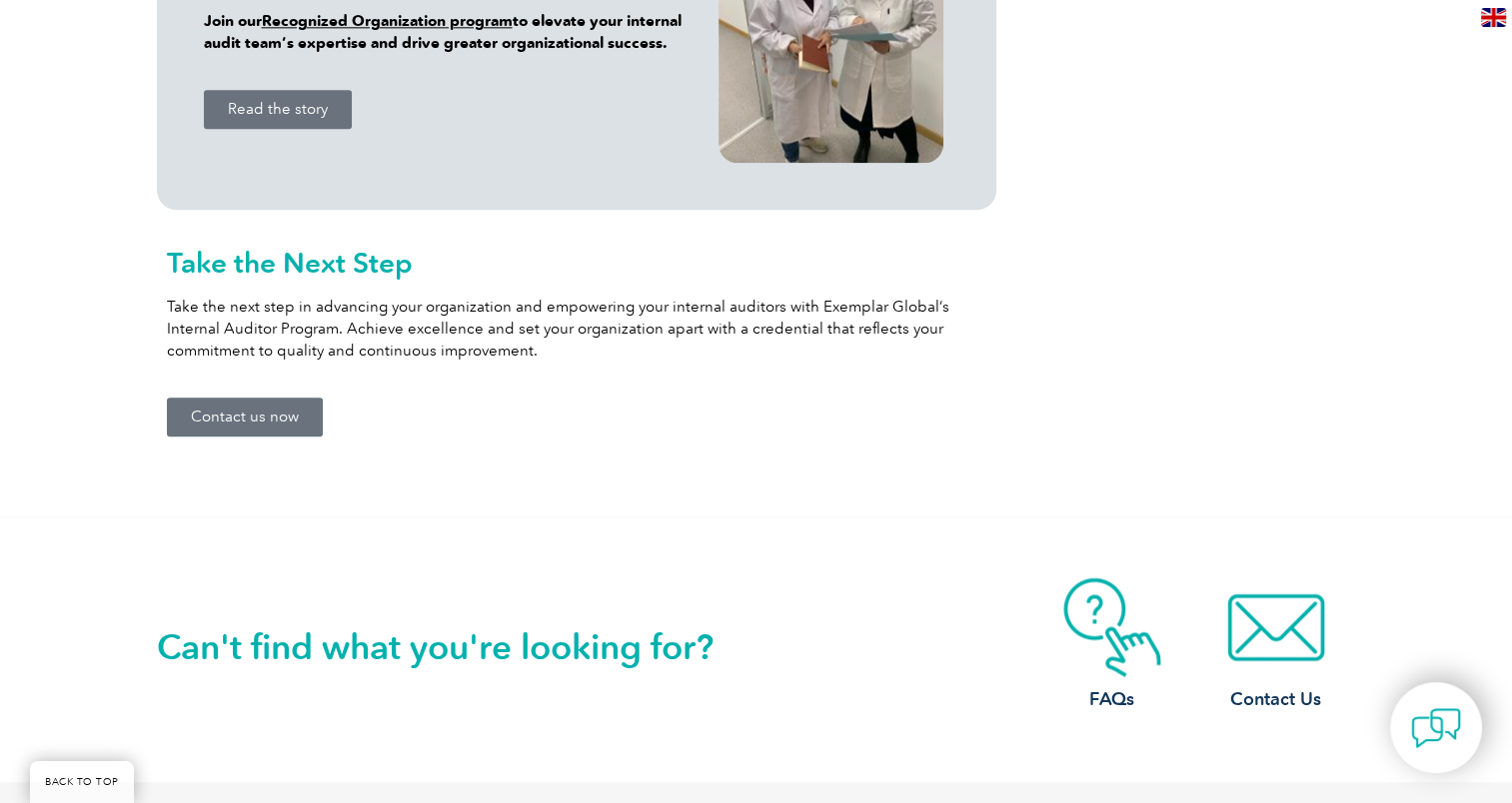 scroll, scrollTop: 2397, scrollLeft: 0, axis: vertical 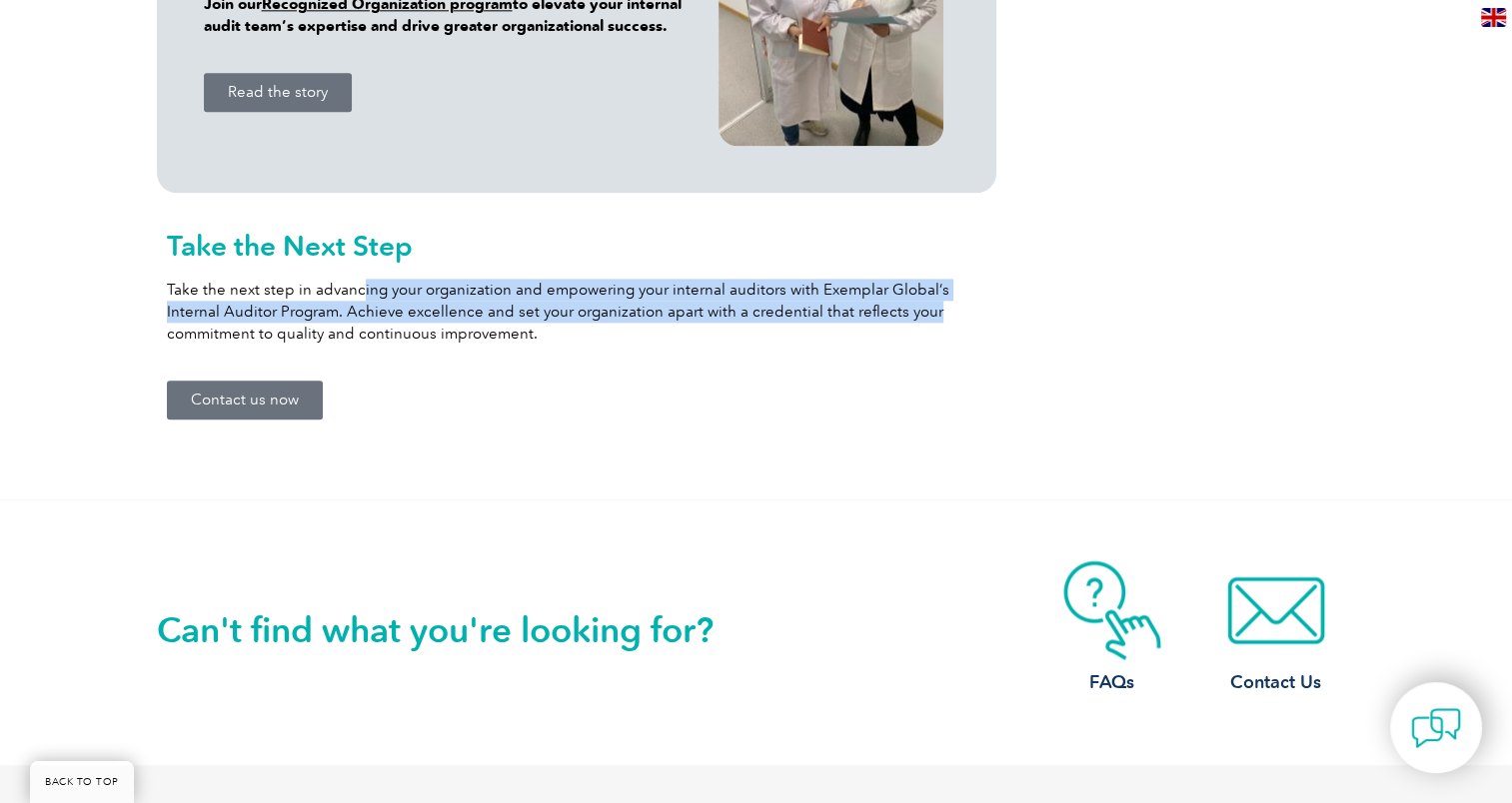 drag, startPoint x: 378, startPoint y: 298, endPoint x: 928, endPoint y: 313, distance: 550.20451 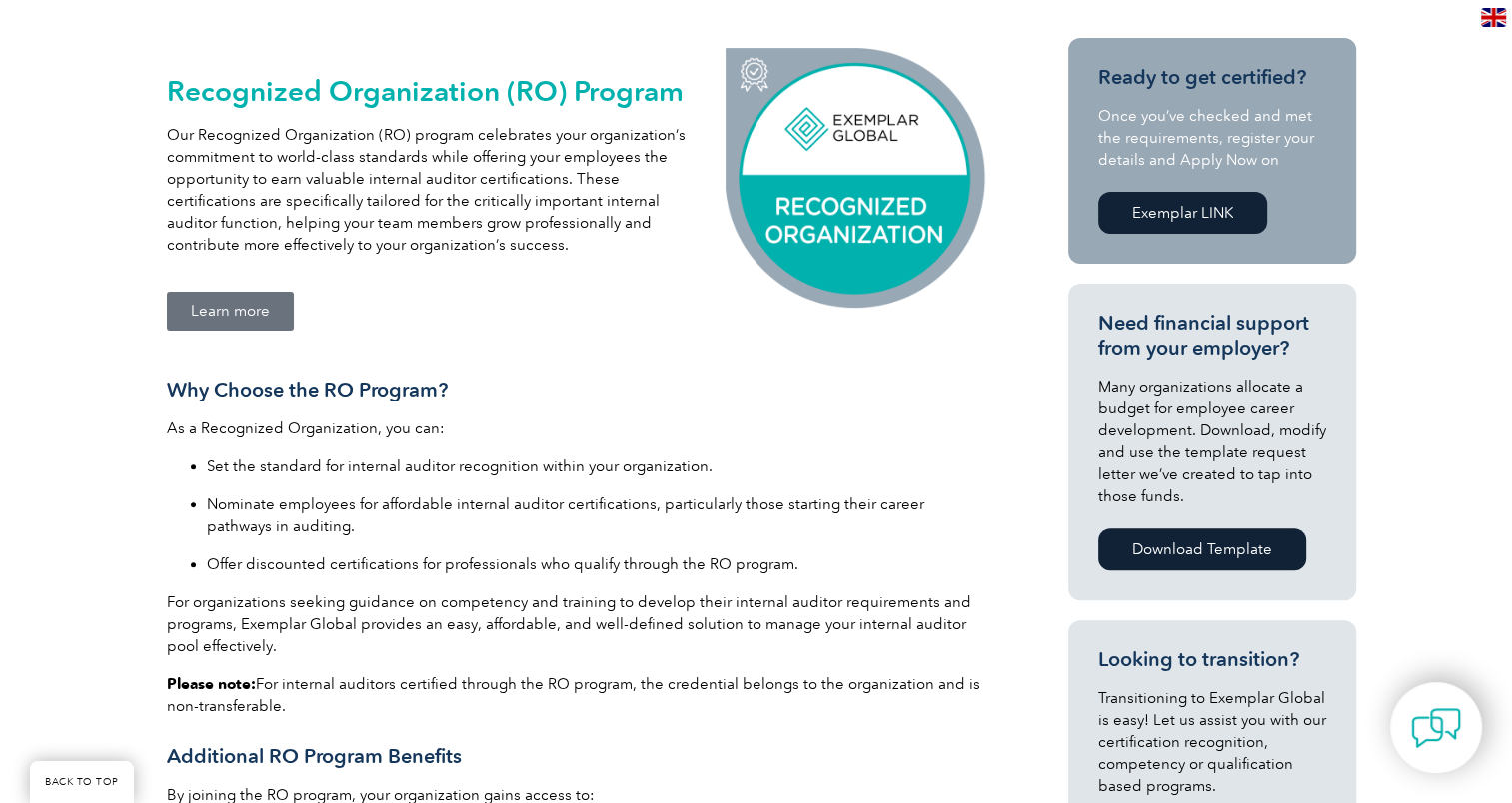 scroll, scrollTop: 0, scrollLeft: 0, axis: both 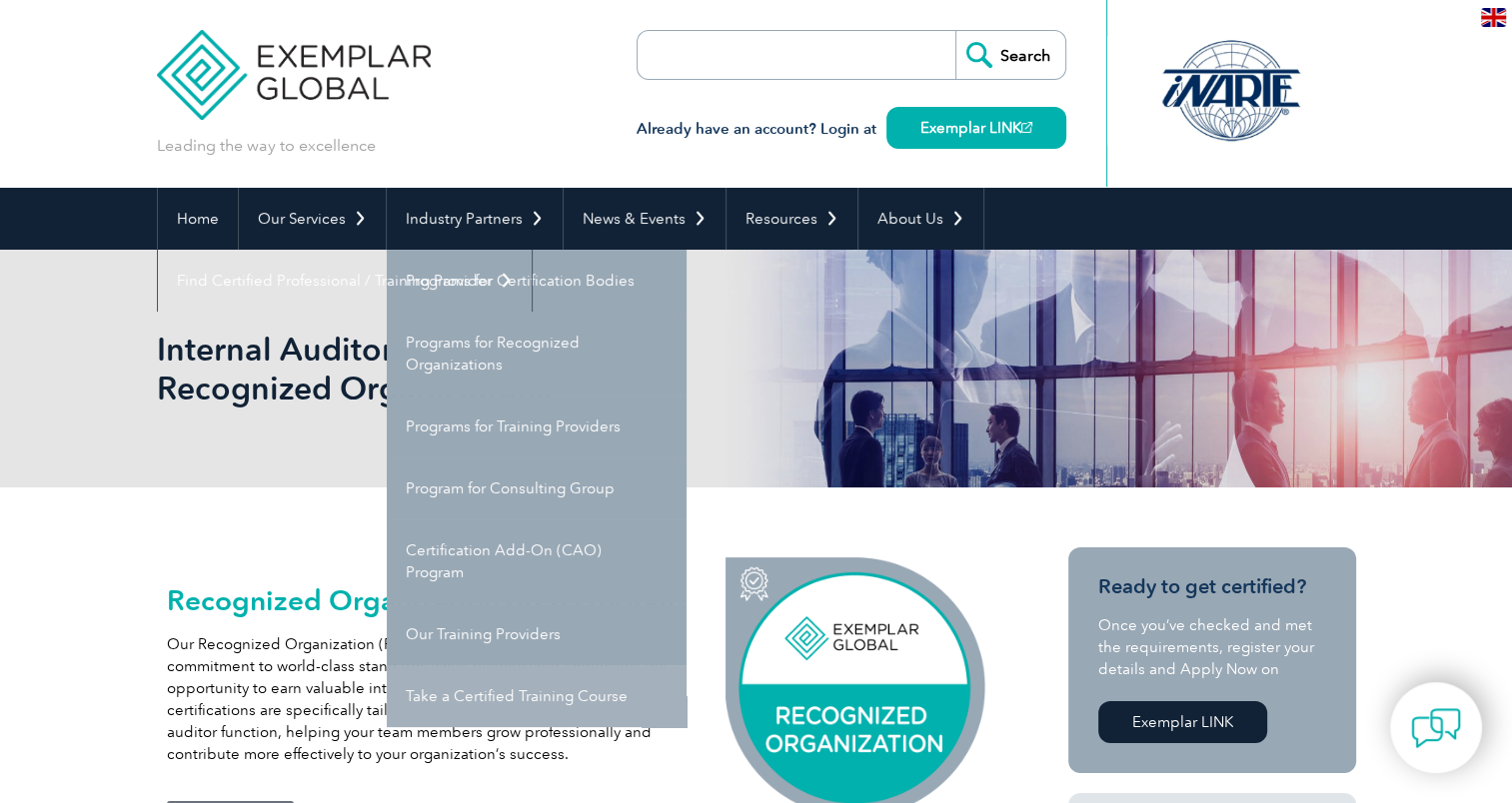 click on "Take a Certified Training Course" at bounding box center [537, 696] 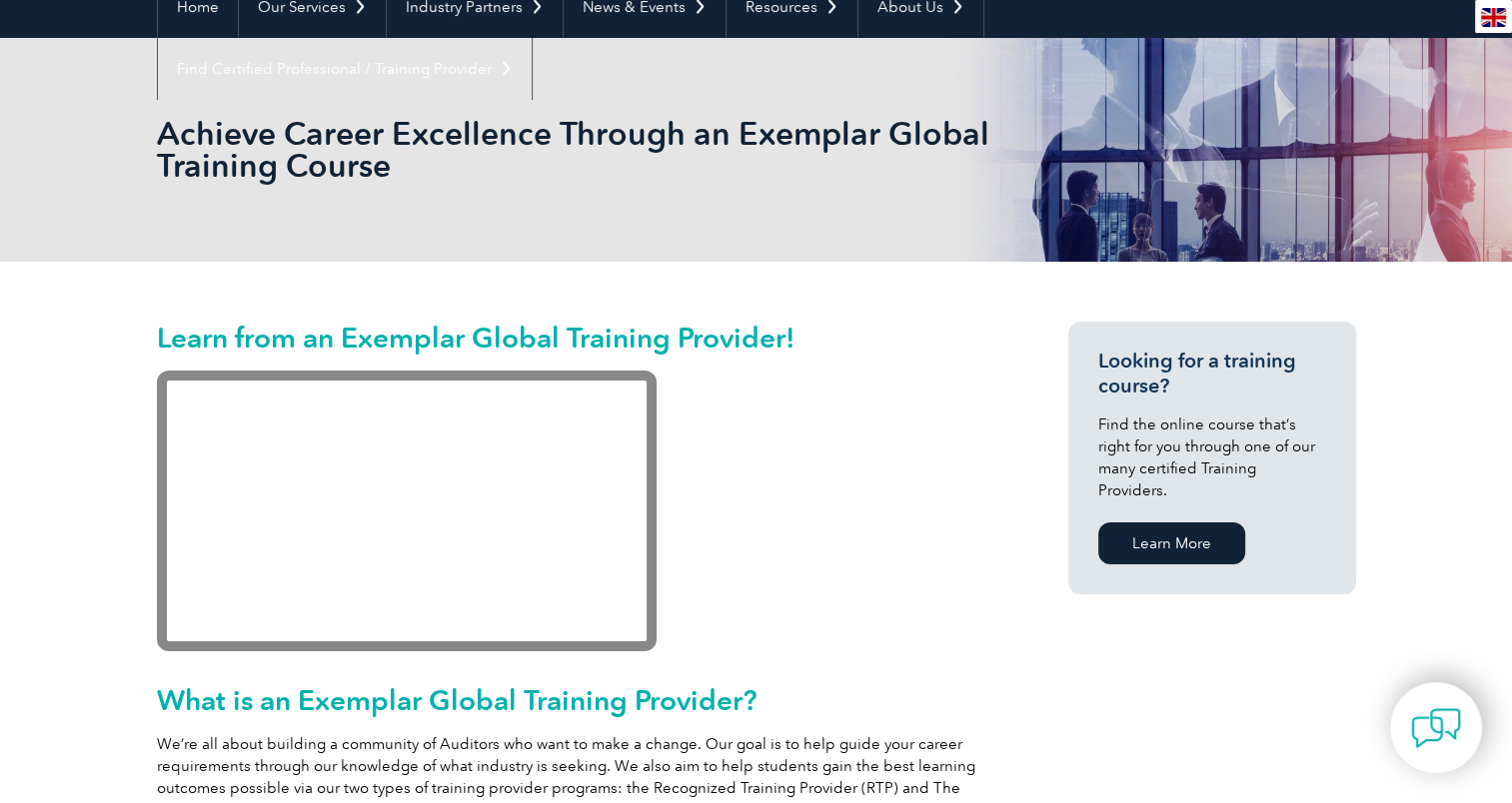 scroll, scrollTop: 0, scrollLeft: 0, axis: both 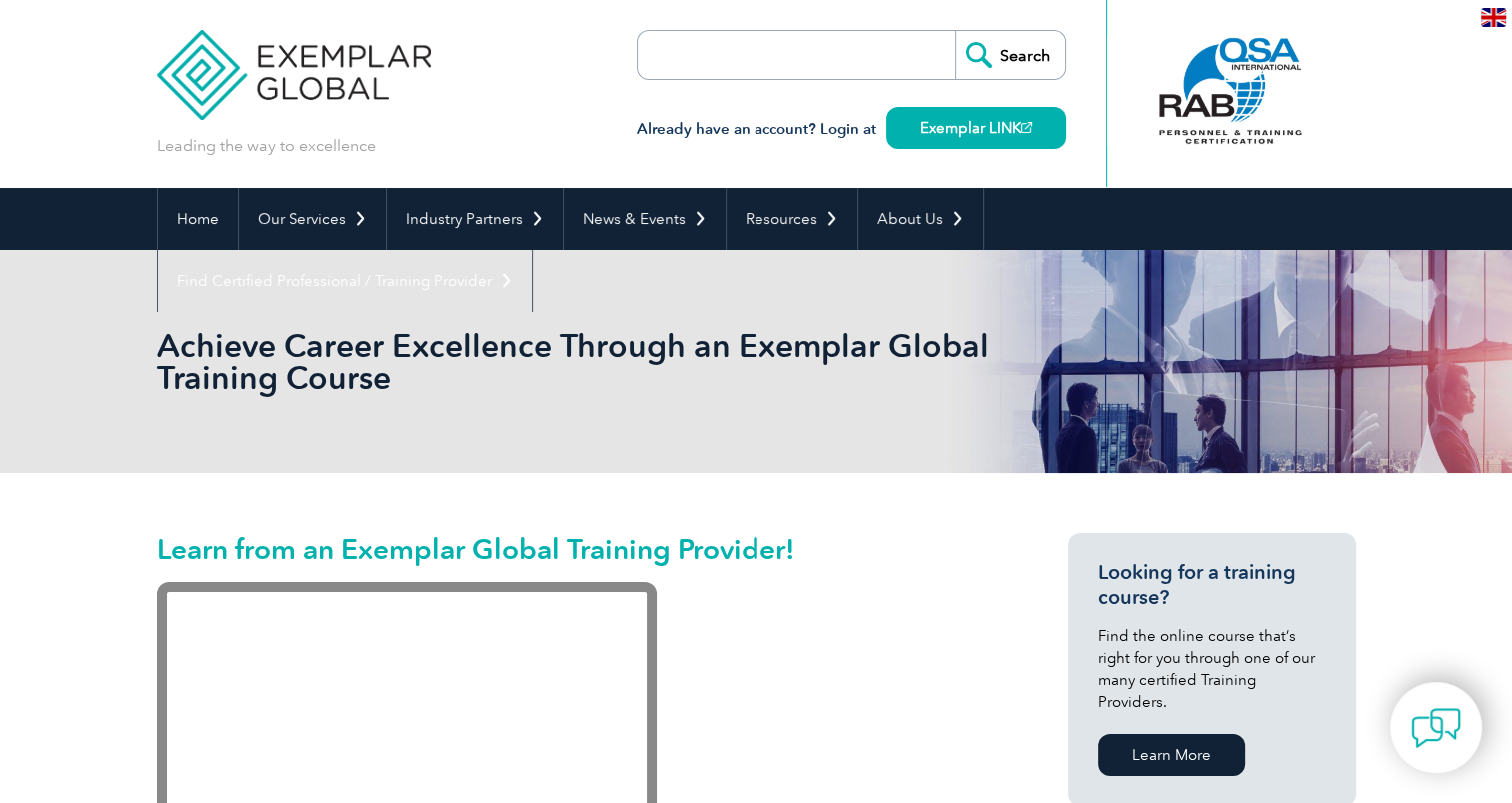 click on "Leading the way to excellence                                                                                                                 Search       Already have an account? Login at  Exemplar LINK        ▼" at bounding box center (756, 94) 